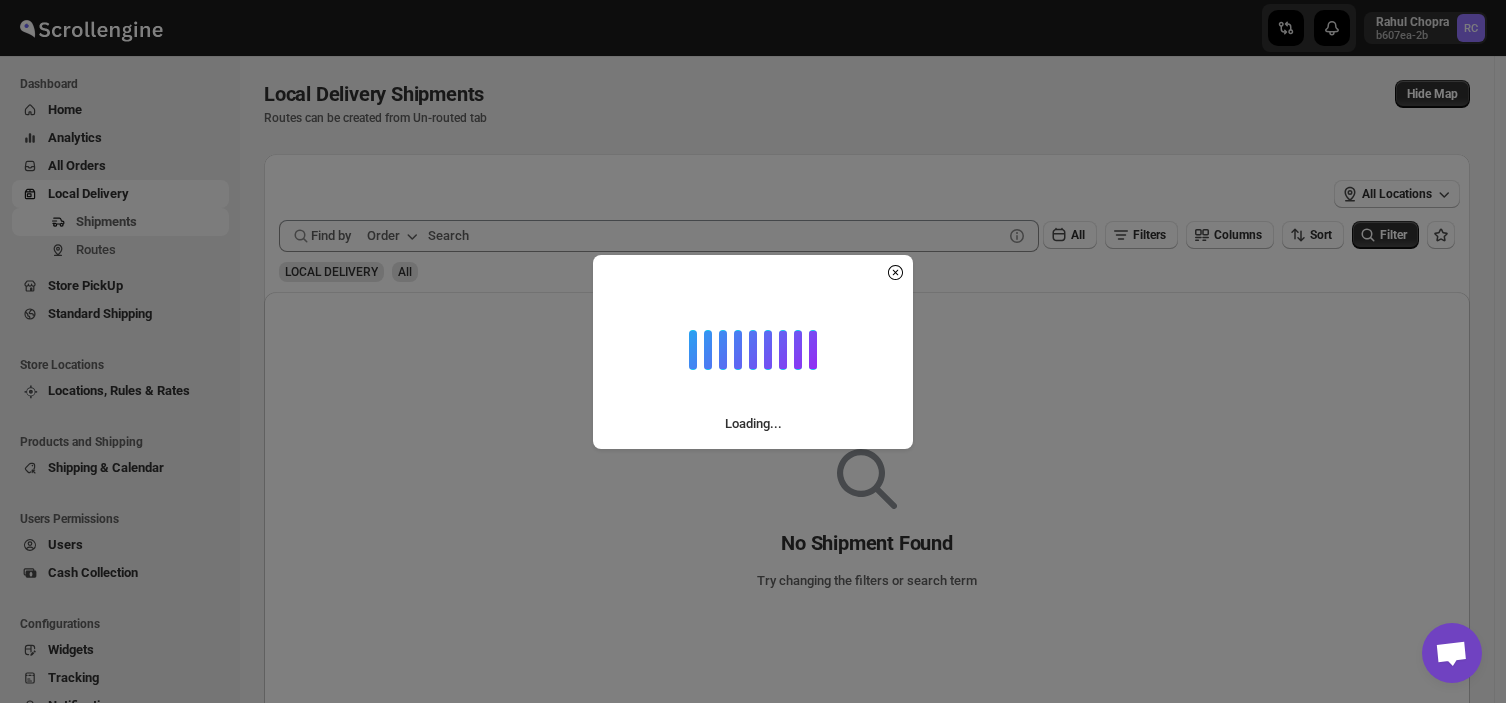 scroll, scrollTop: 0, scrollLeft: 0, axis: both 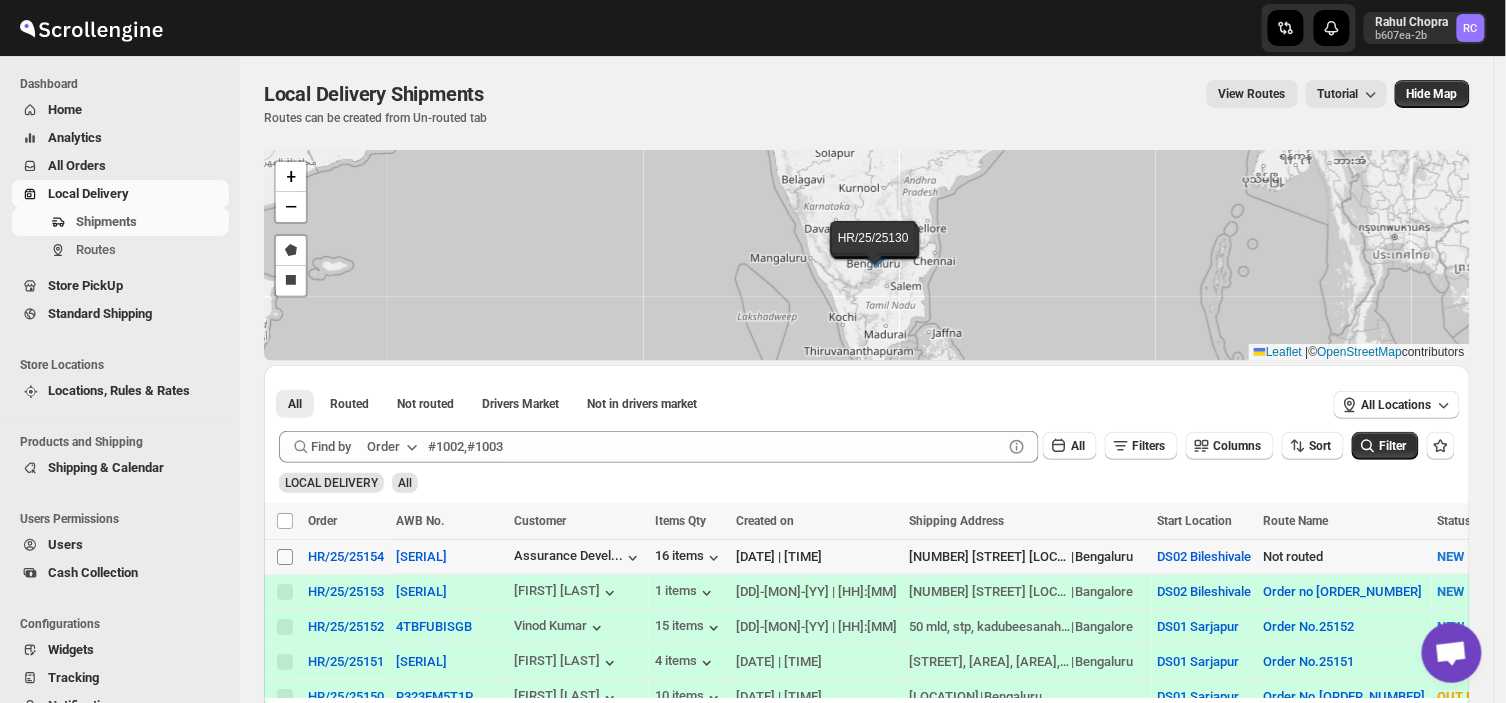 click on "Select shipment" at bounding box center [285, 557] 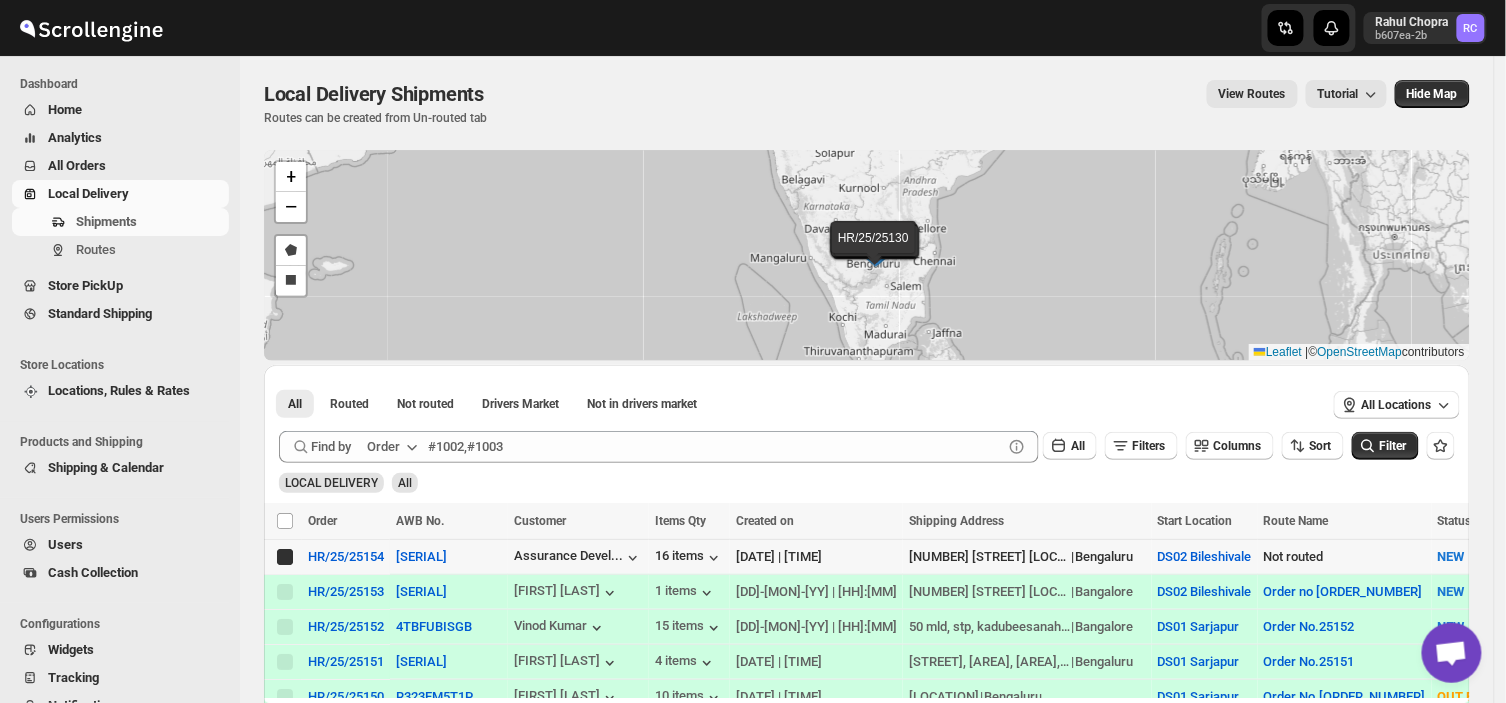checkbox on "true" 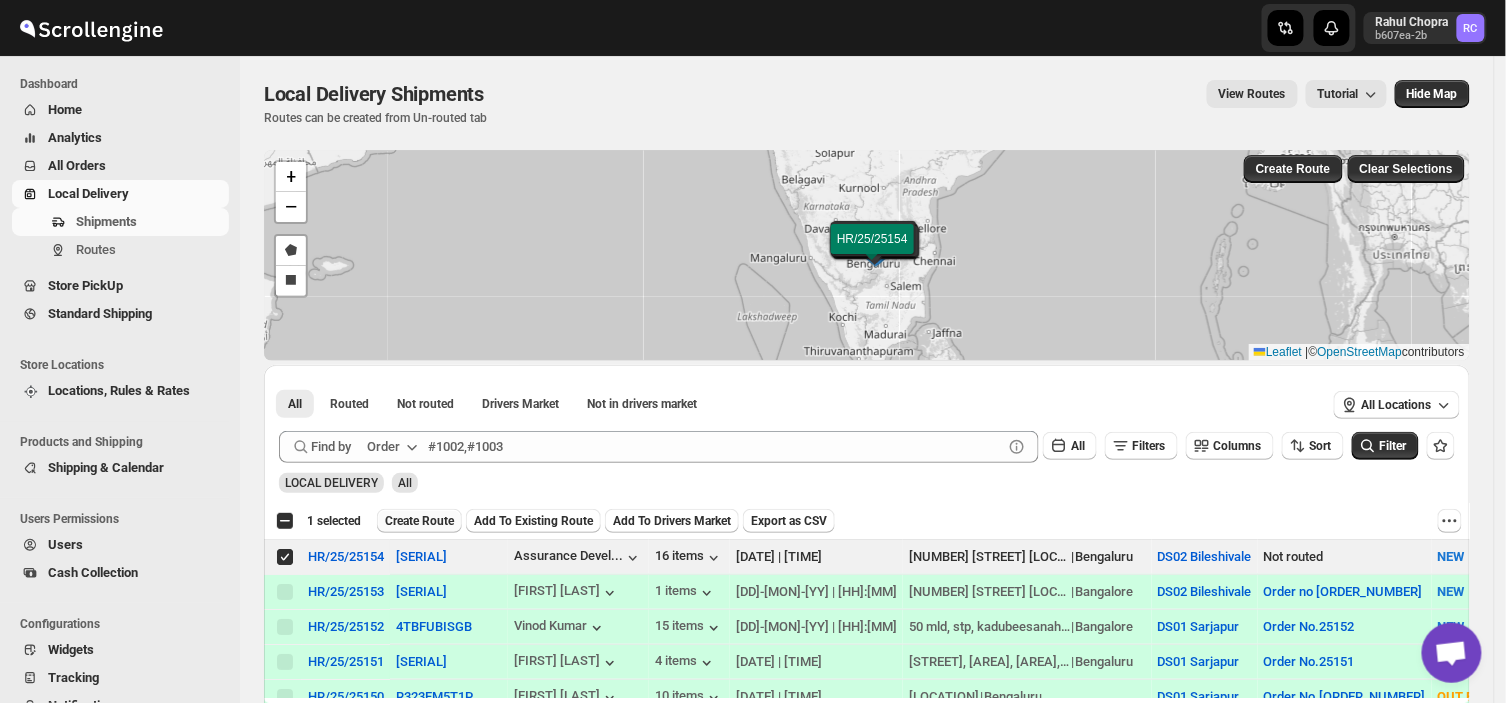 click on "Create Route" at bounding box center (419, 521) 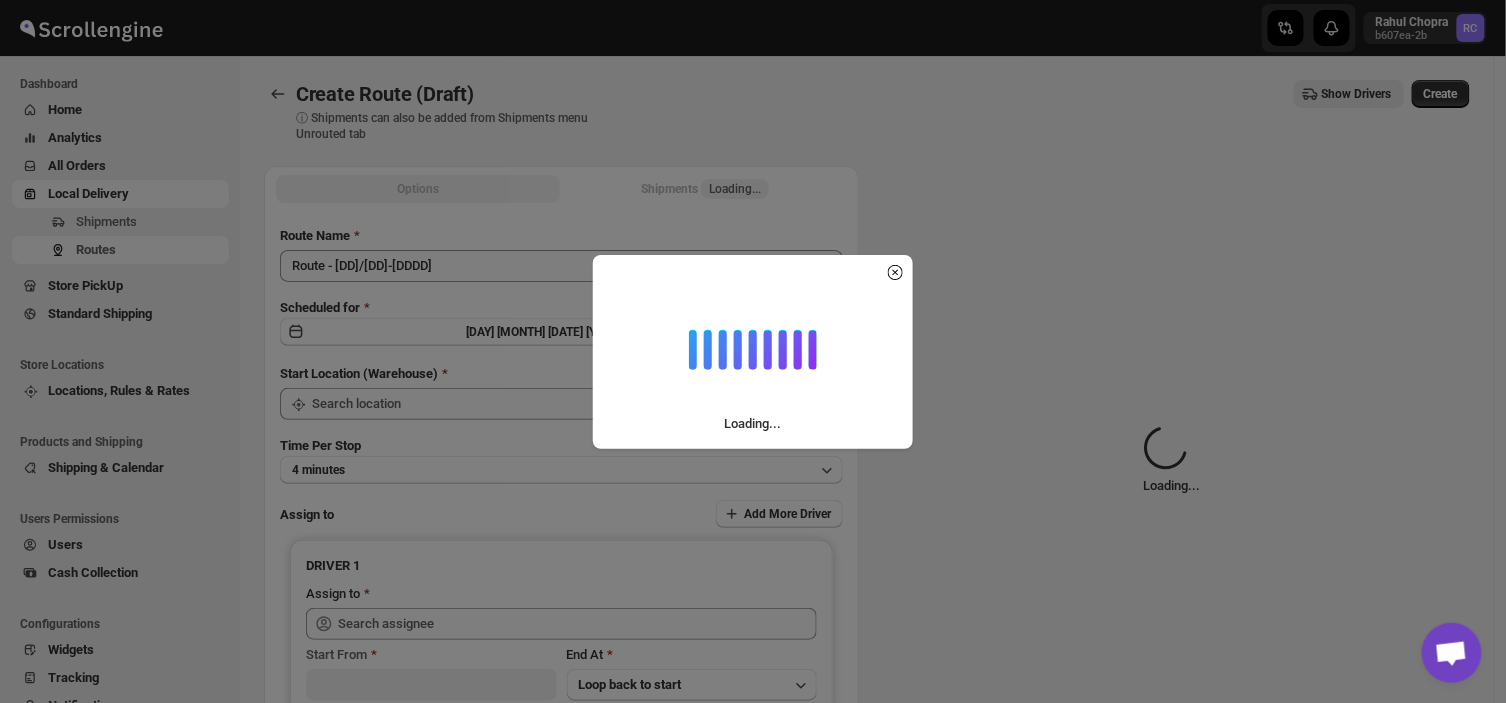 type on "DS02 Bileshivale" 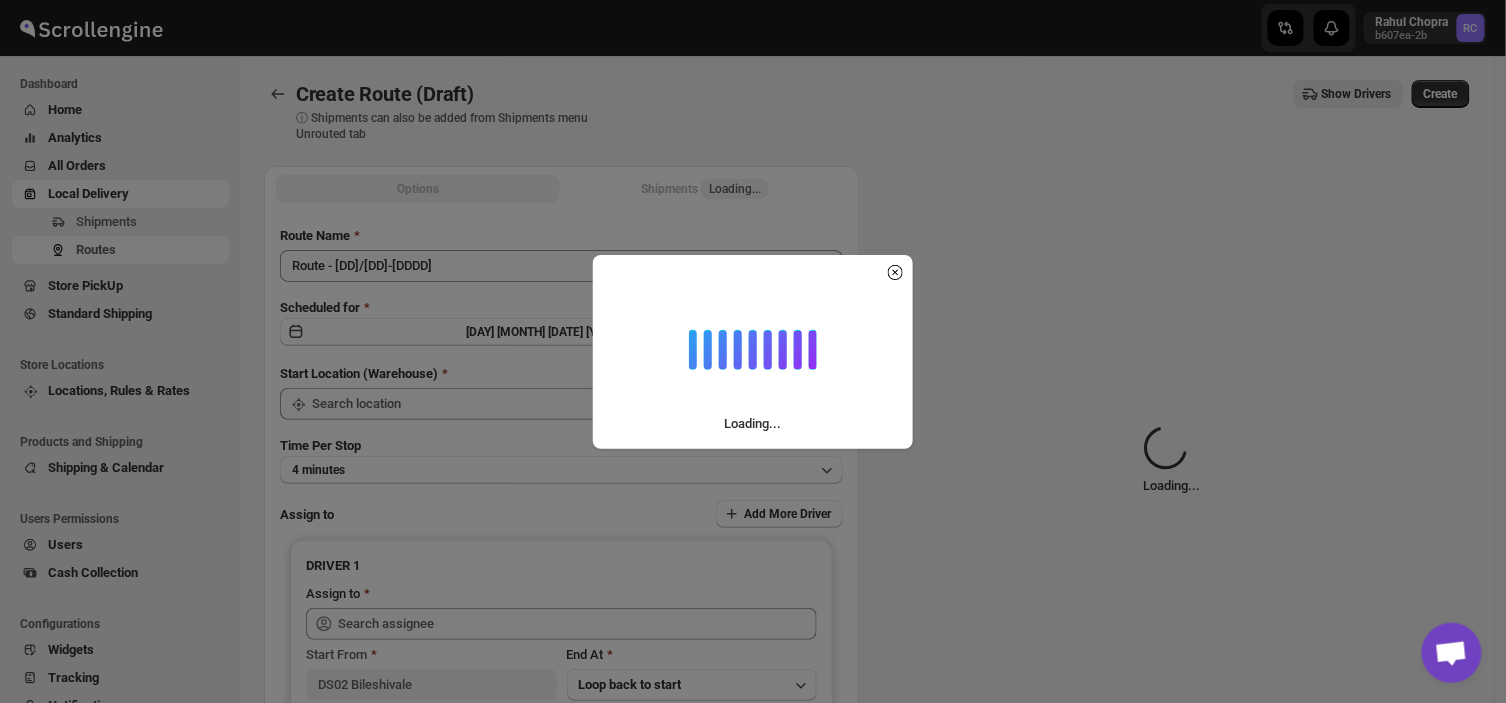 type on "DS02 Bileshivale" 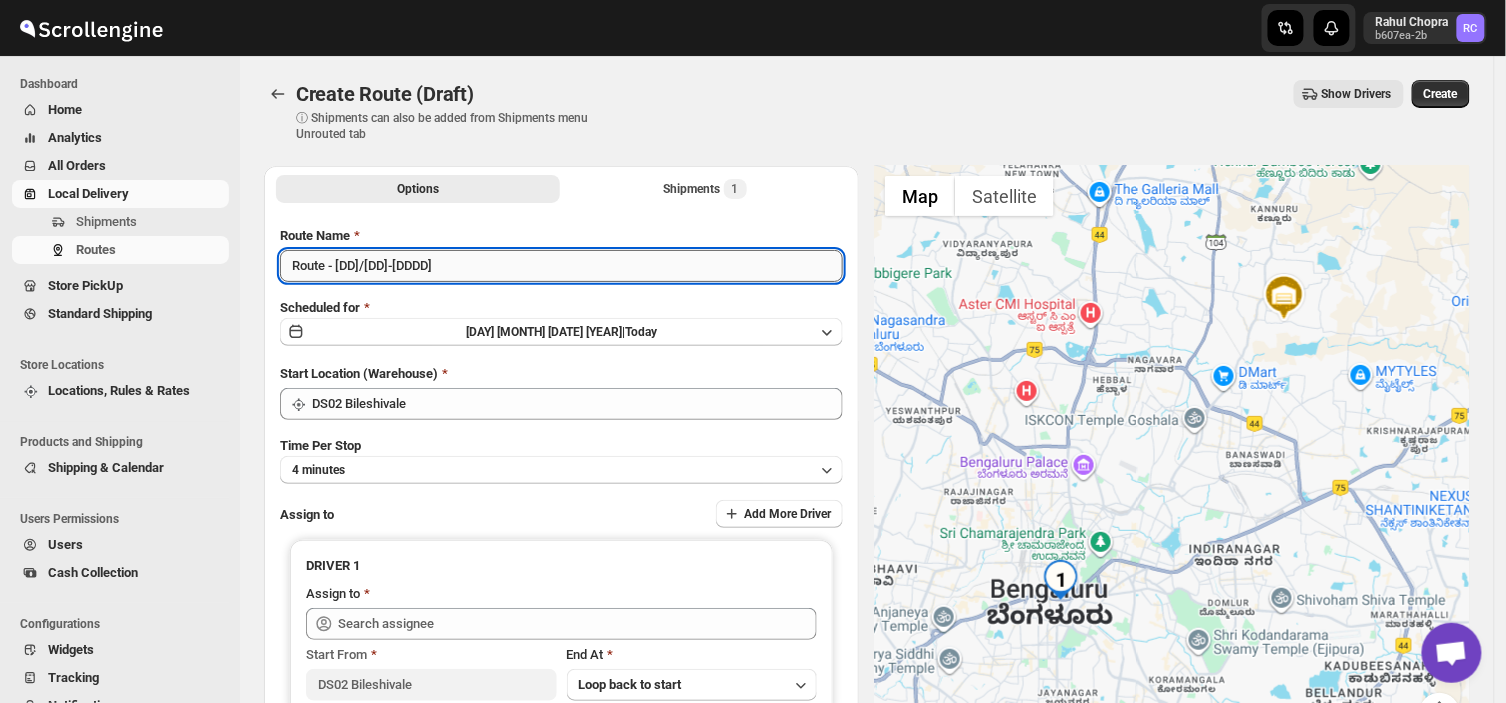 click on "Route - [DD]/[DD]-[DDDD]" at bounding box center [561, 266] 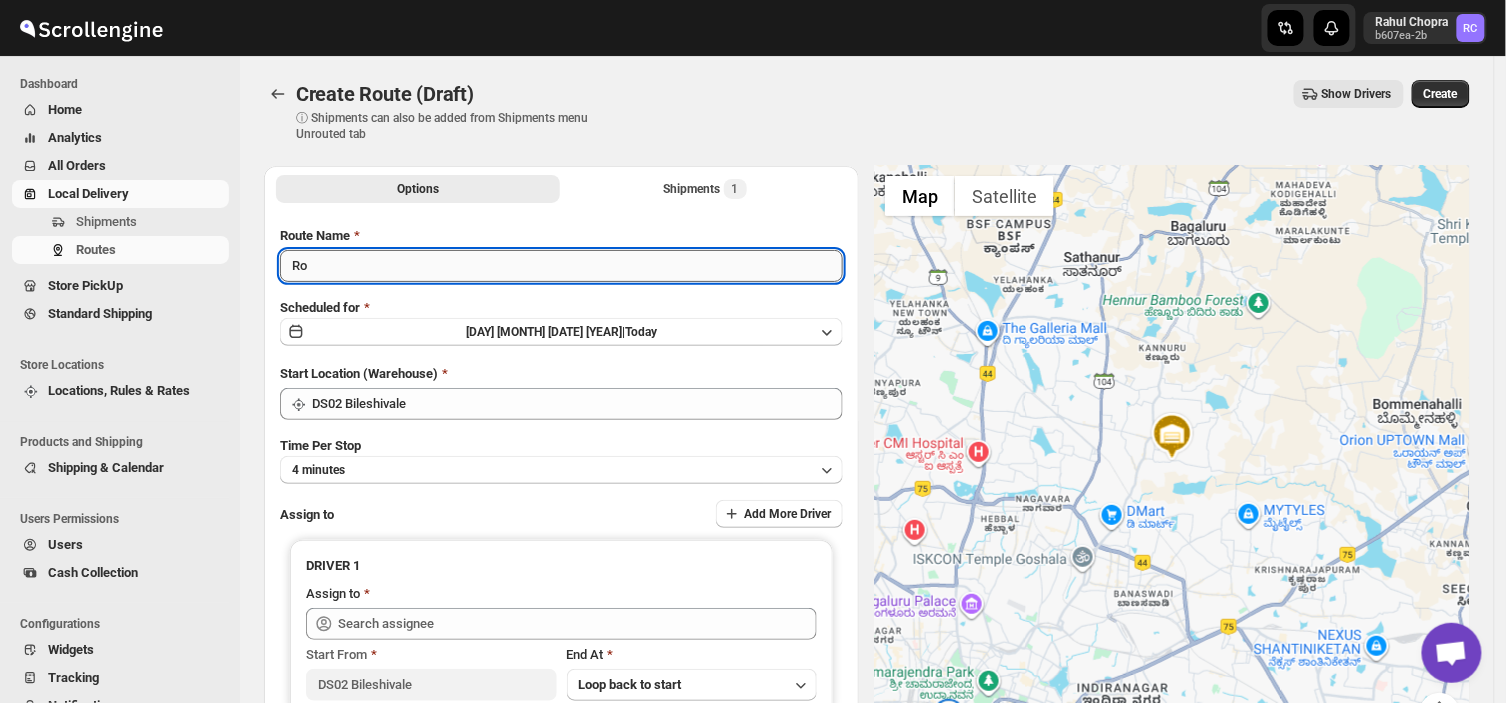type on "R" 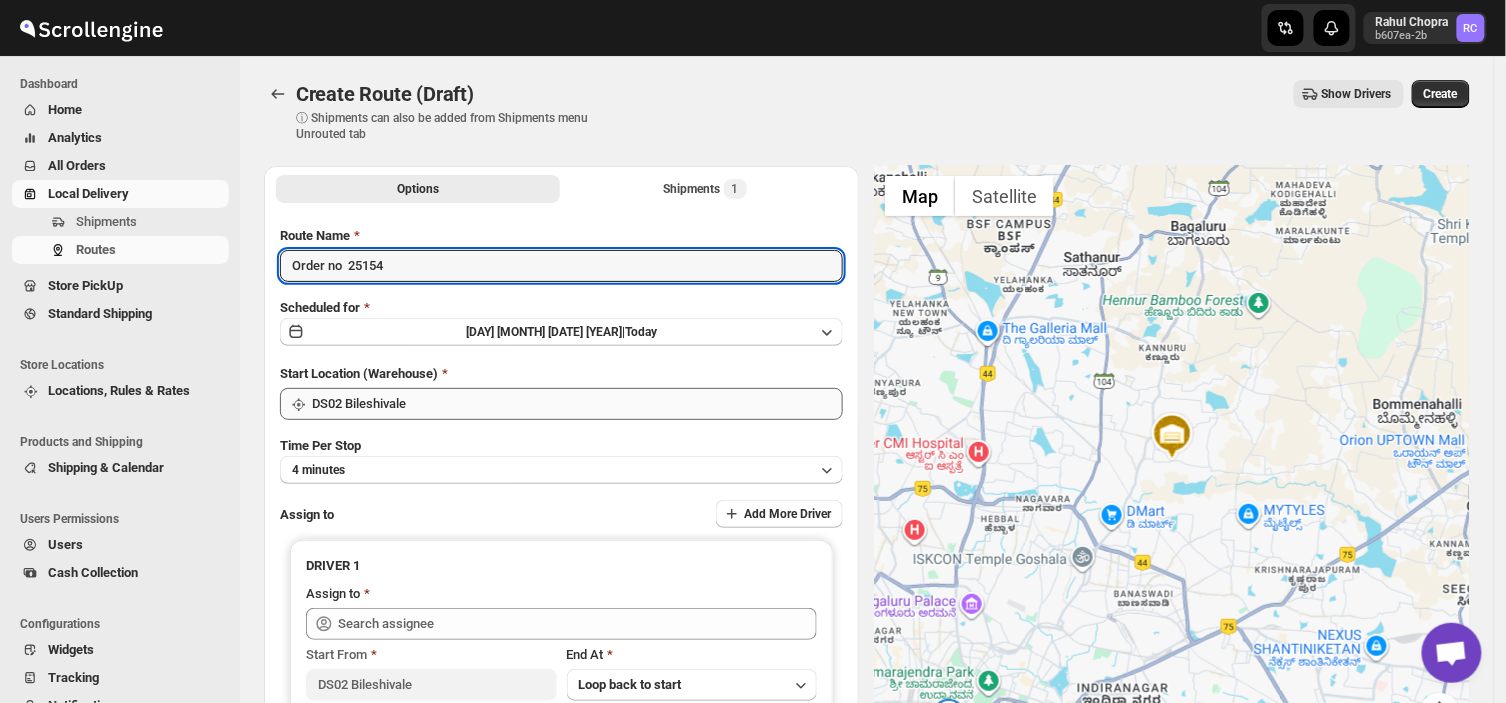 type on "Order no  25154" 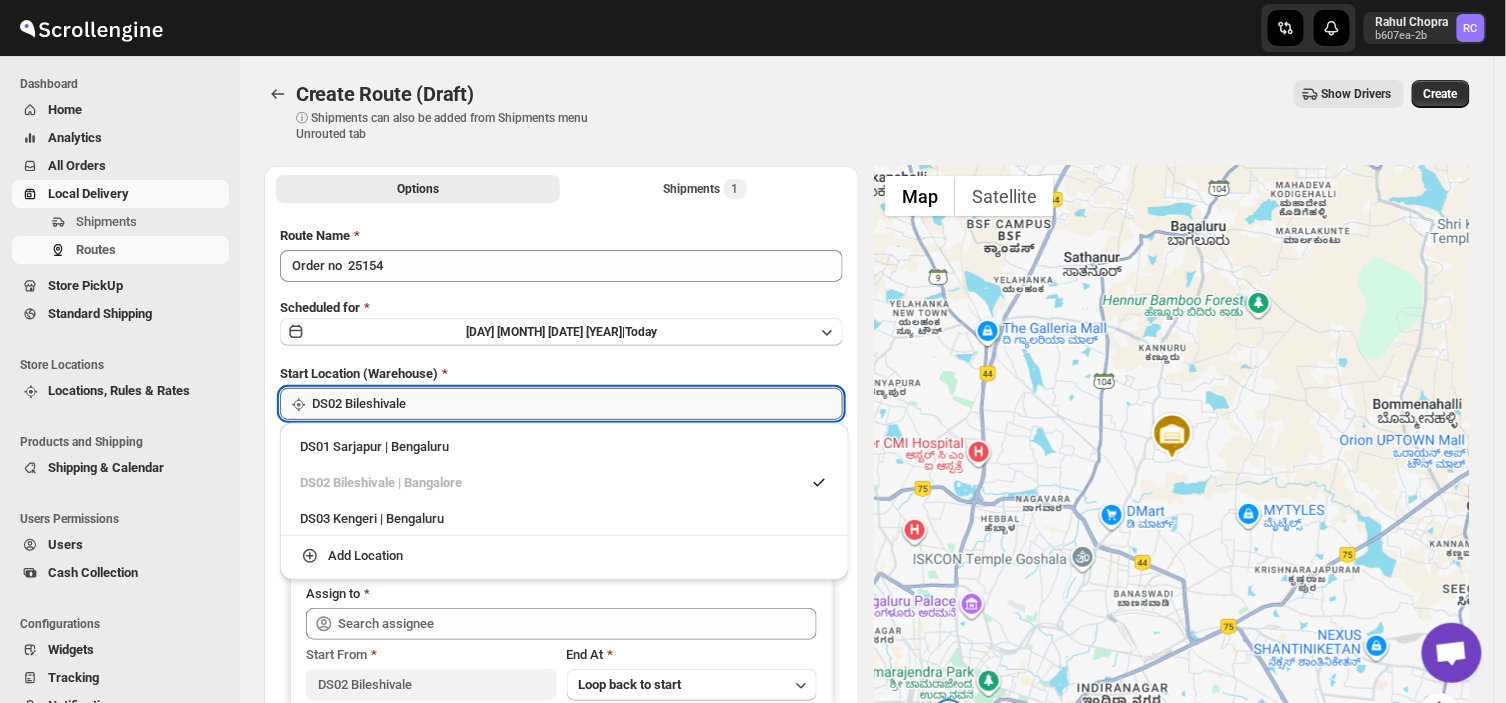 click on "DS02 Bileshivale" at bounding box center [577, 404] 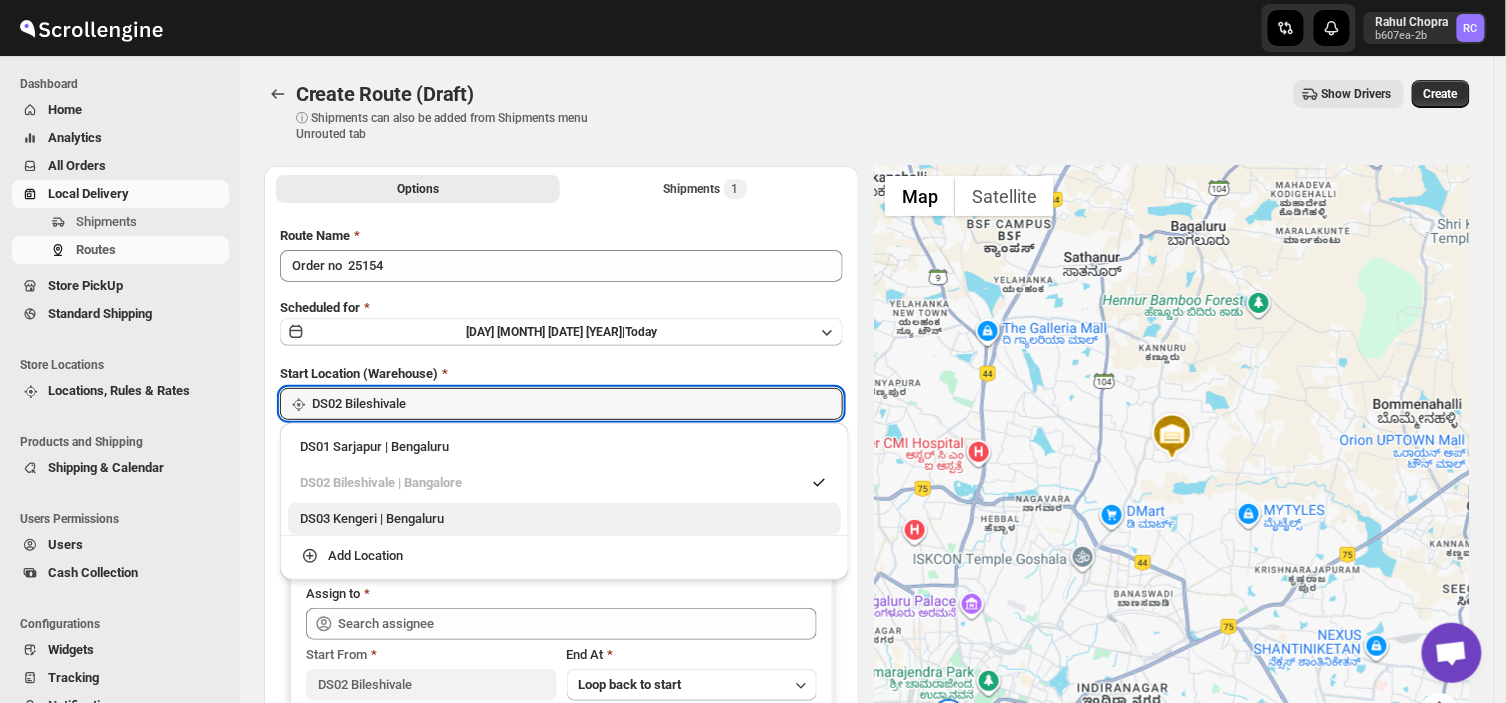 click on "DS03 Kengeri | Bengaluru" at bounding box center (564, 519) 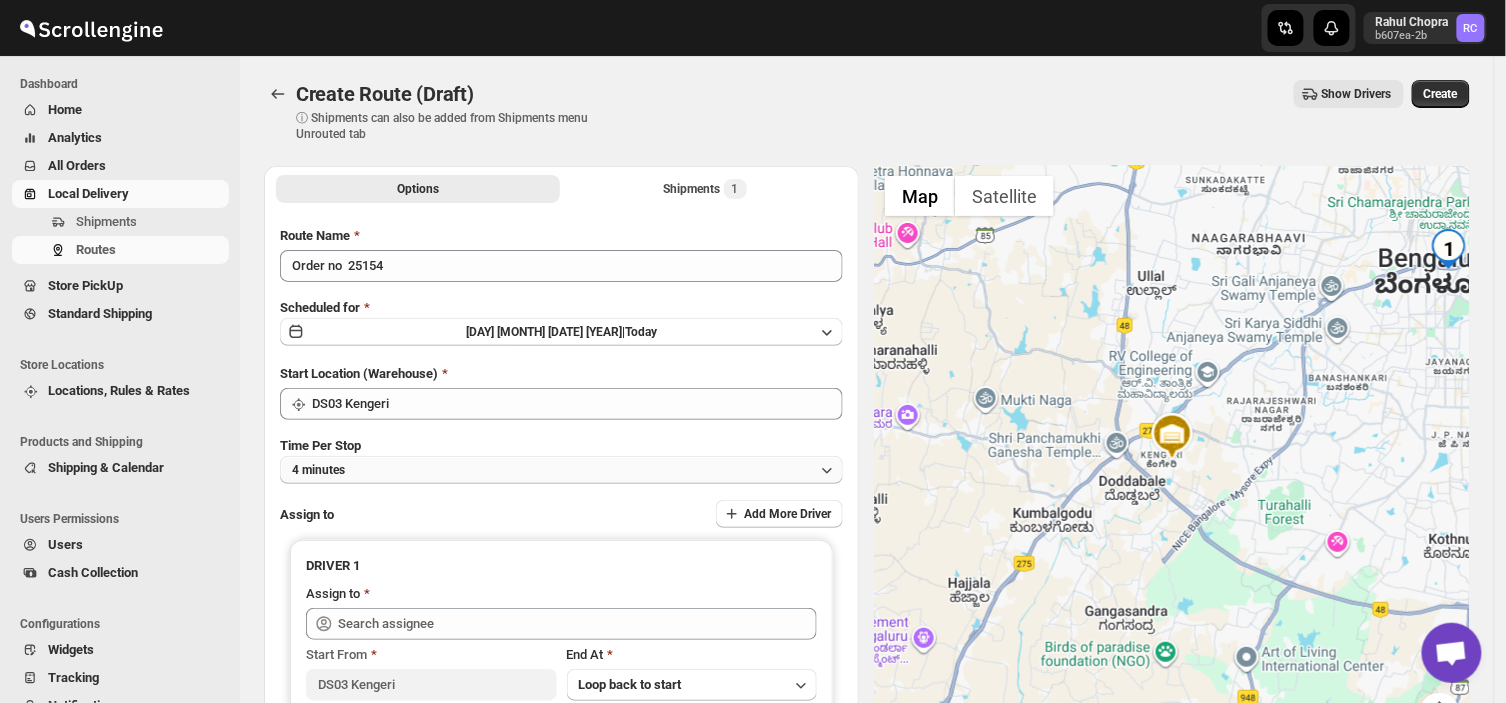 click on "4 minutes" at bounding box center [561, 470] 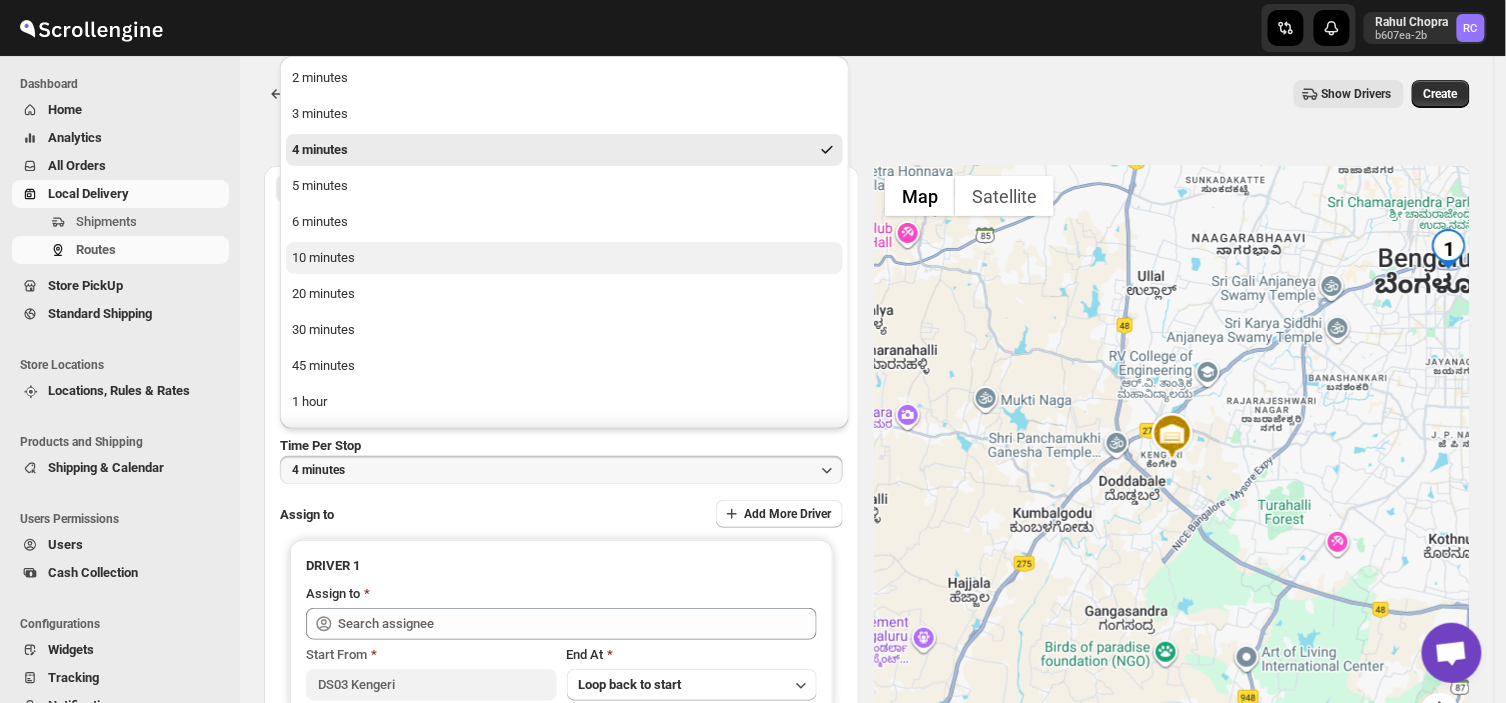 click on "10 minutes" at bounding box center [323, 258] 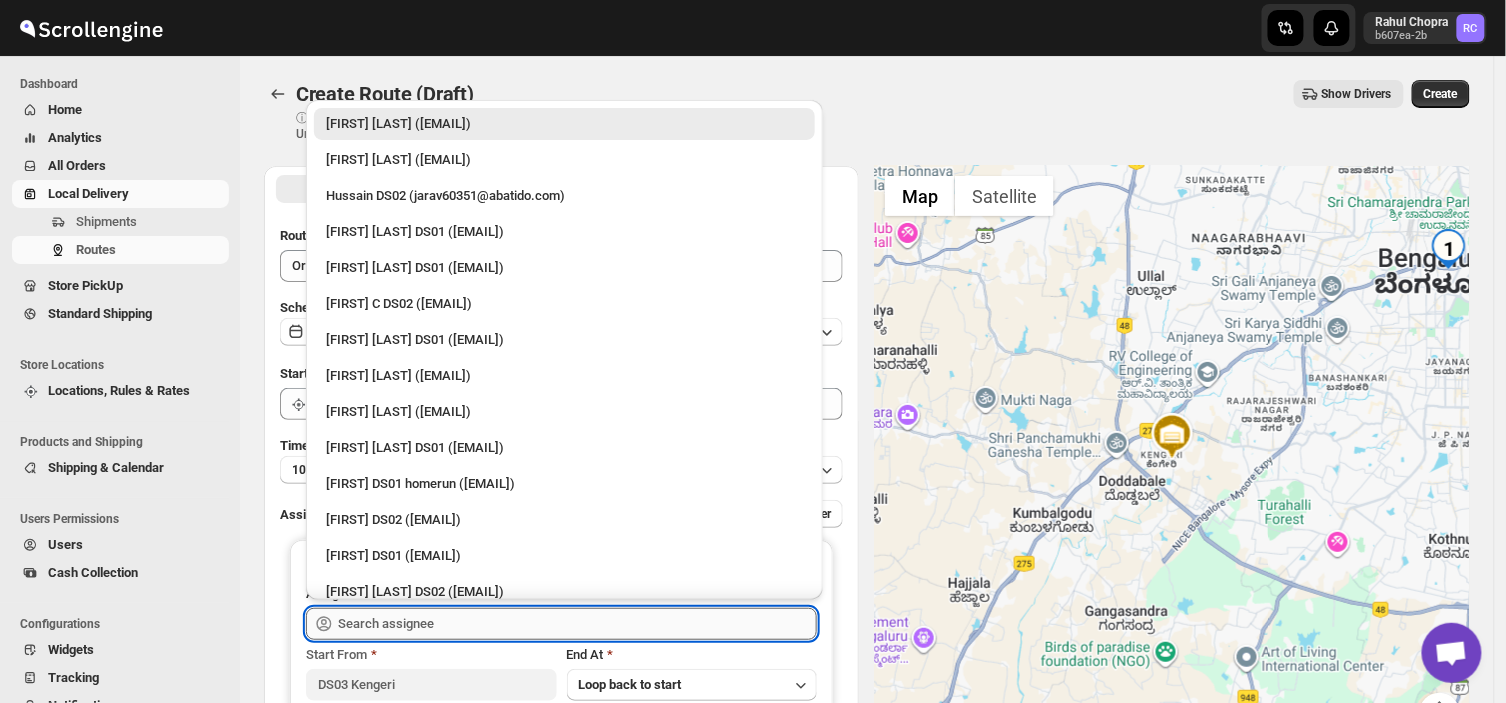 click at bounding box center (577, 624) 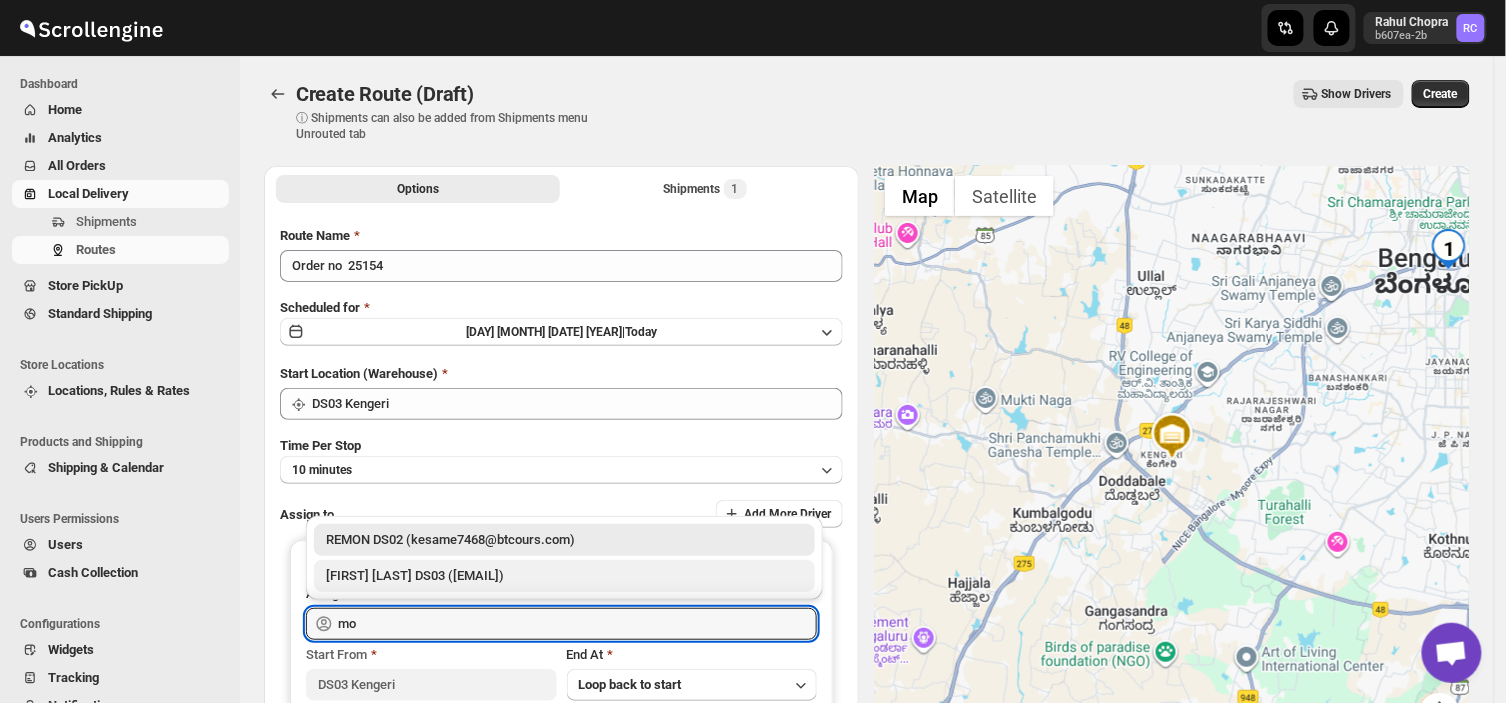 click on "[FIRST] [LAST] DS03 ([EMAIL])" at bounding box center [564, 576] 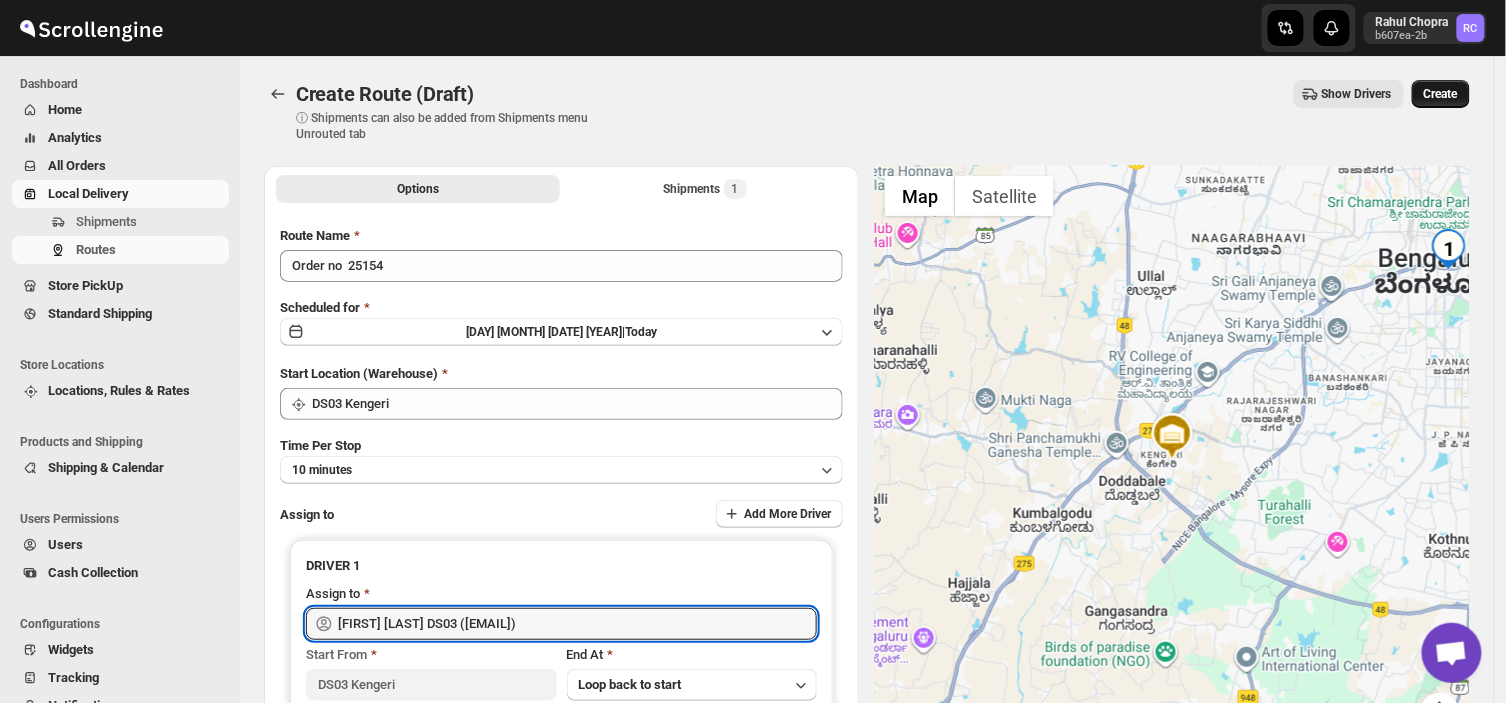 type on "[FIRST] [LAST] DS03 ([EMAIL])" 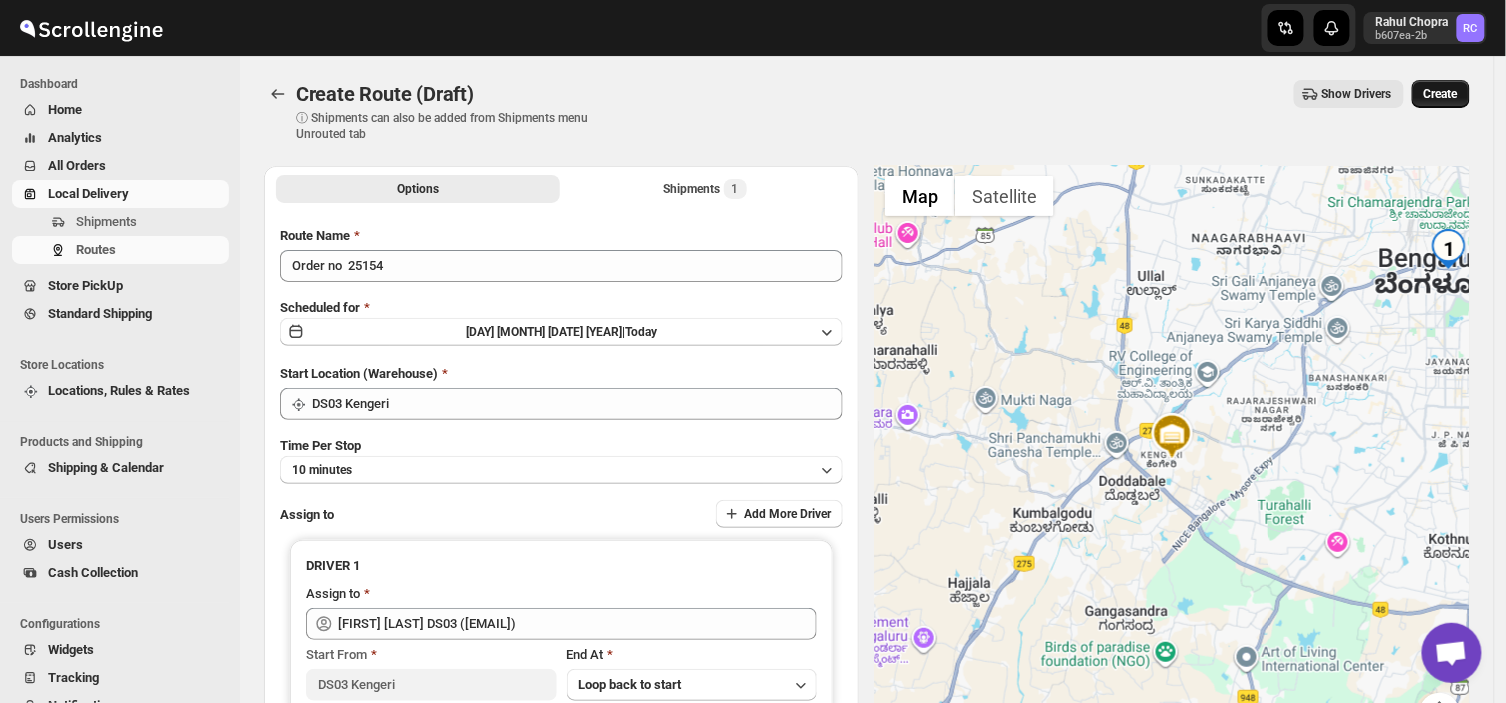 click on "Create" at bounding box center [1441, 94] 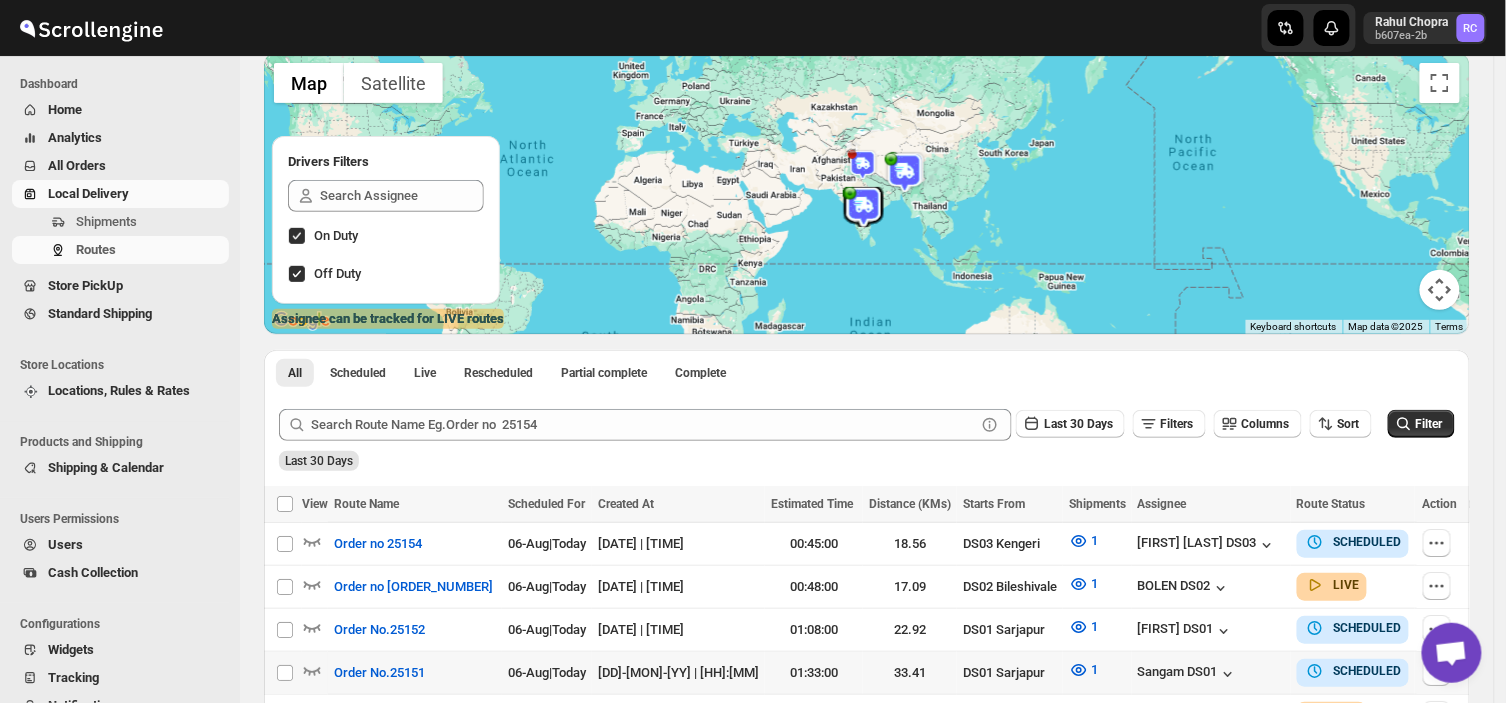 scroll, scrollTop: 151, scrollLeft: 0, axis: vertical 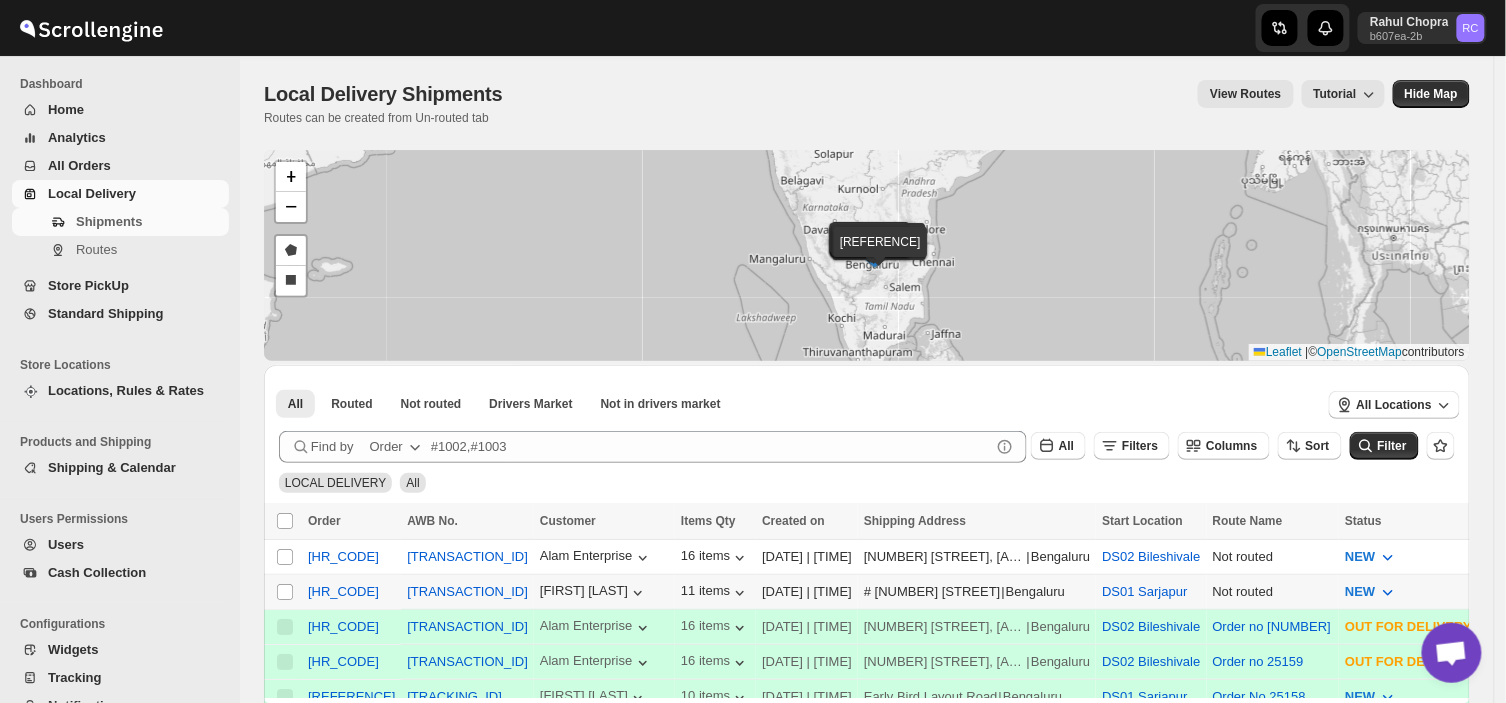 click on "Select shipment" at bounding box center [283, 591] 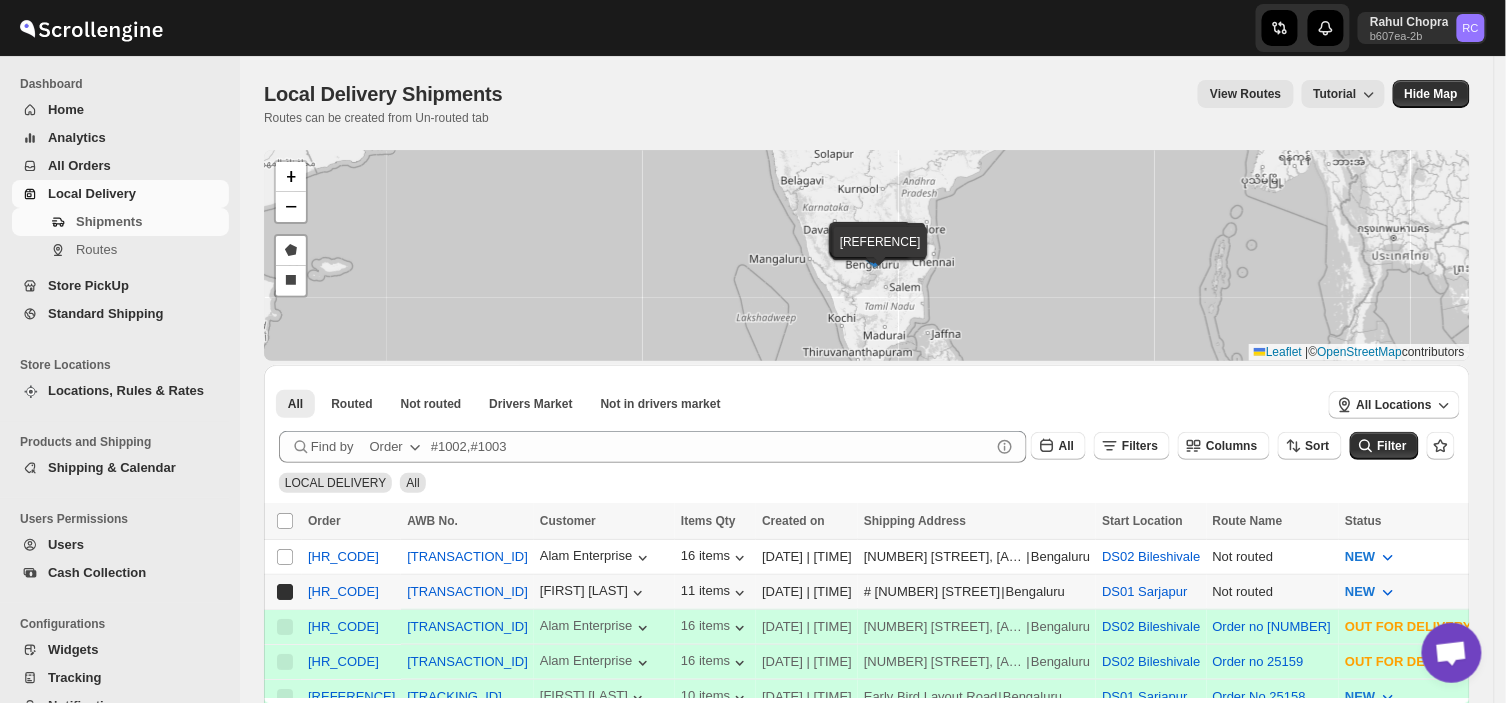 checkbox on "true" 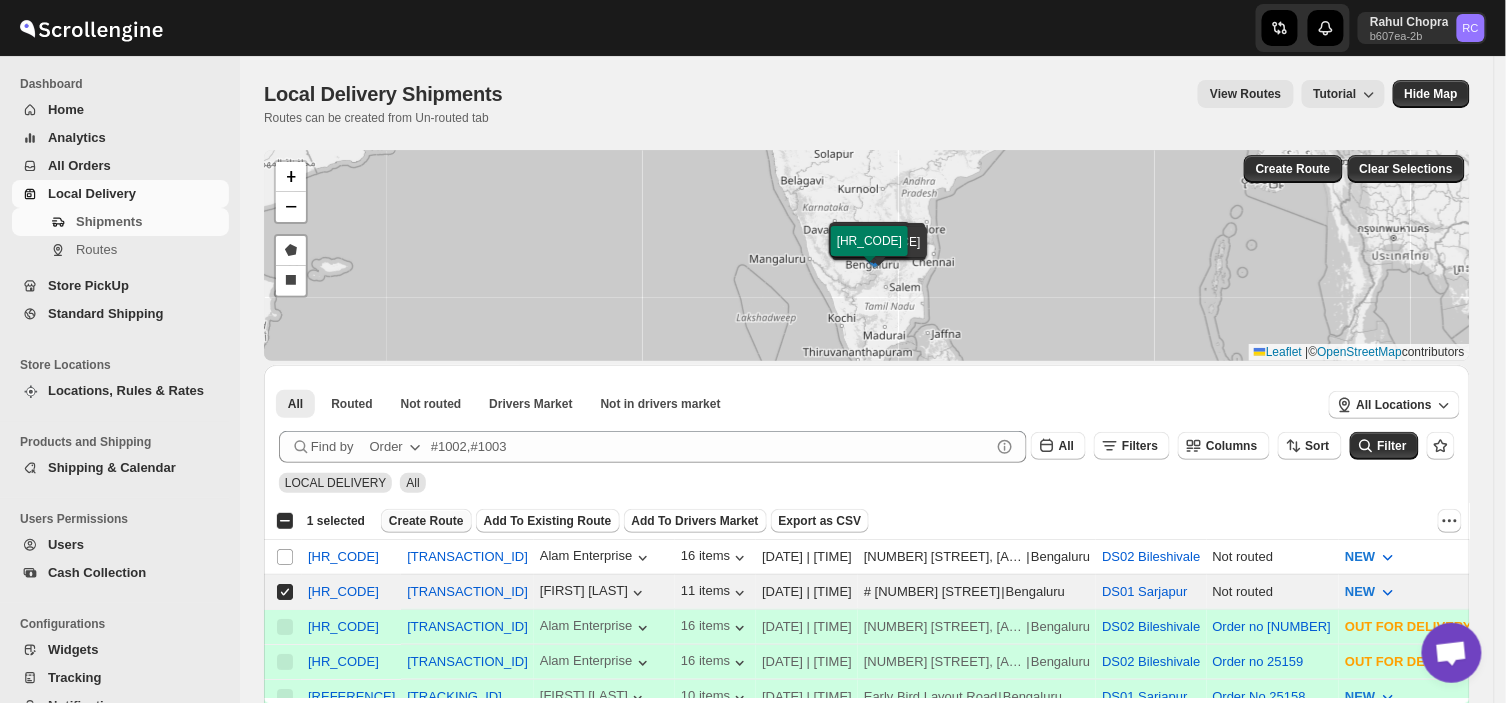 click on "Create Route" at bounding box center [426, 521] 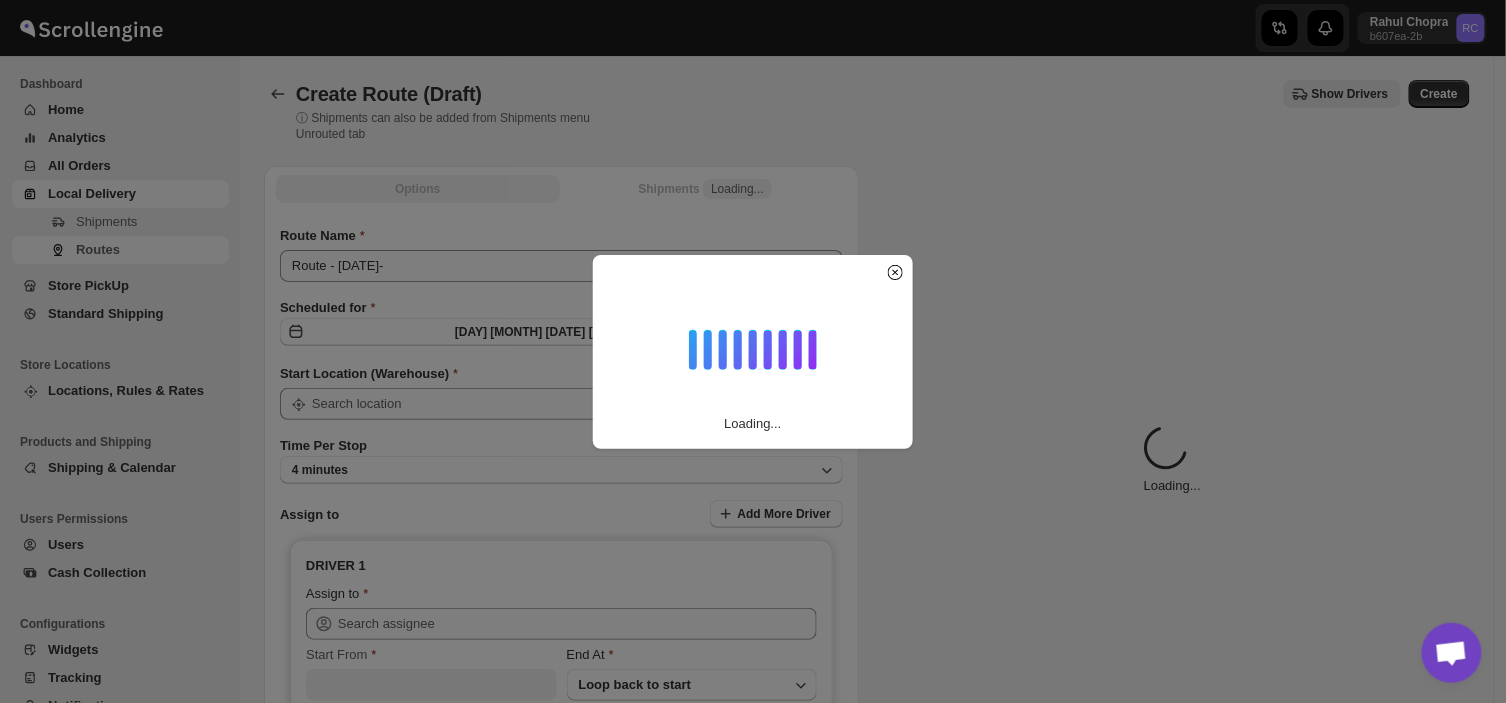 type on "DS01 Sarjapur" 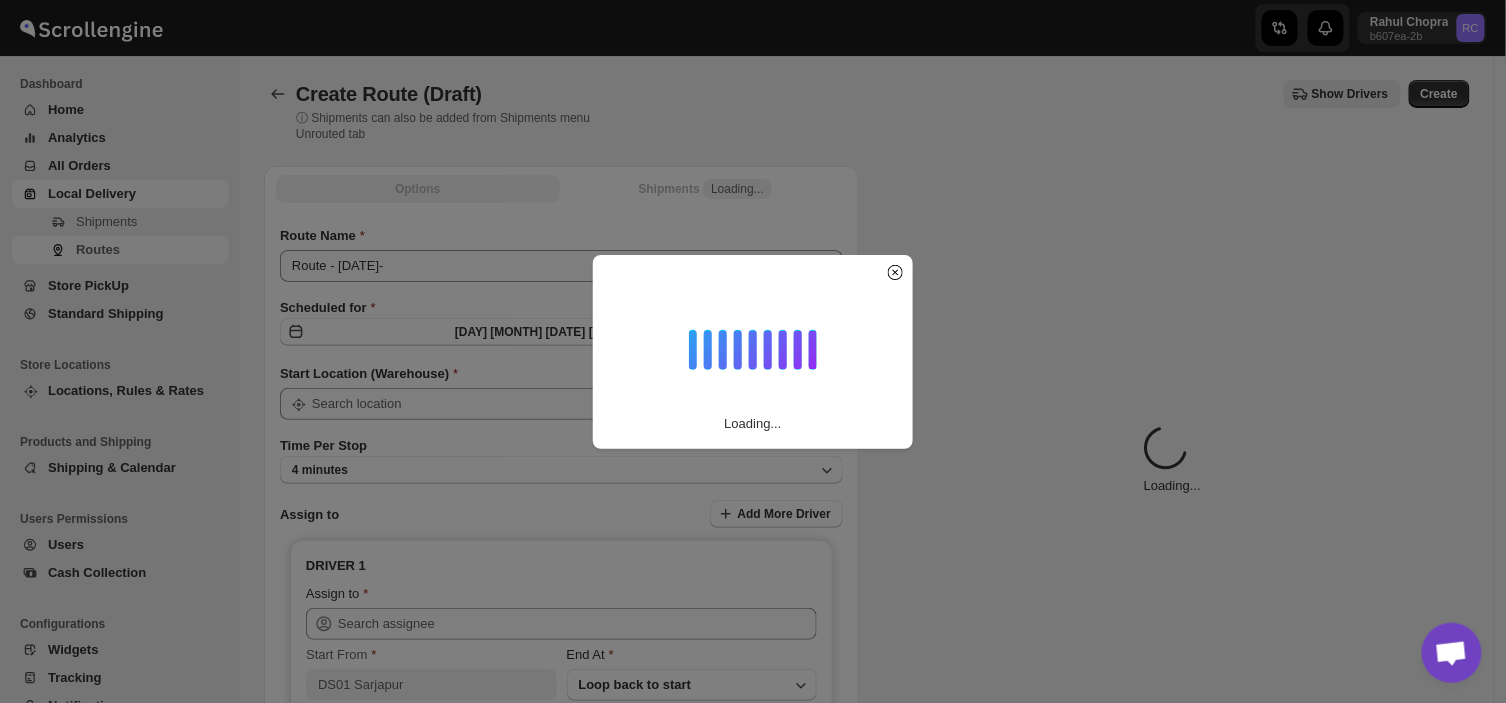 type on "DS01 Sarjapur" 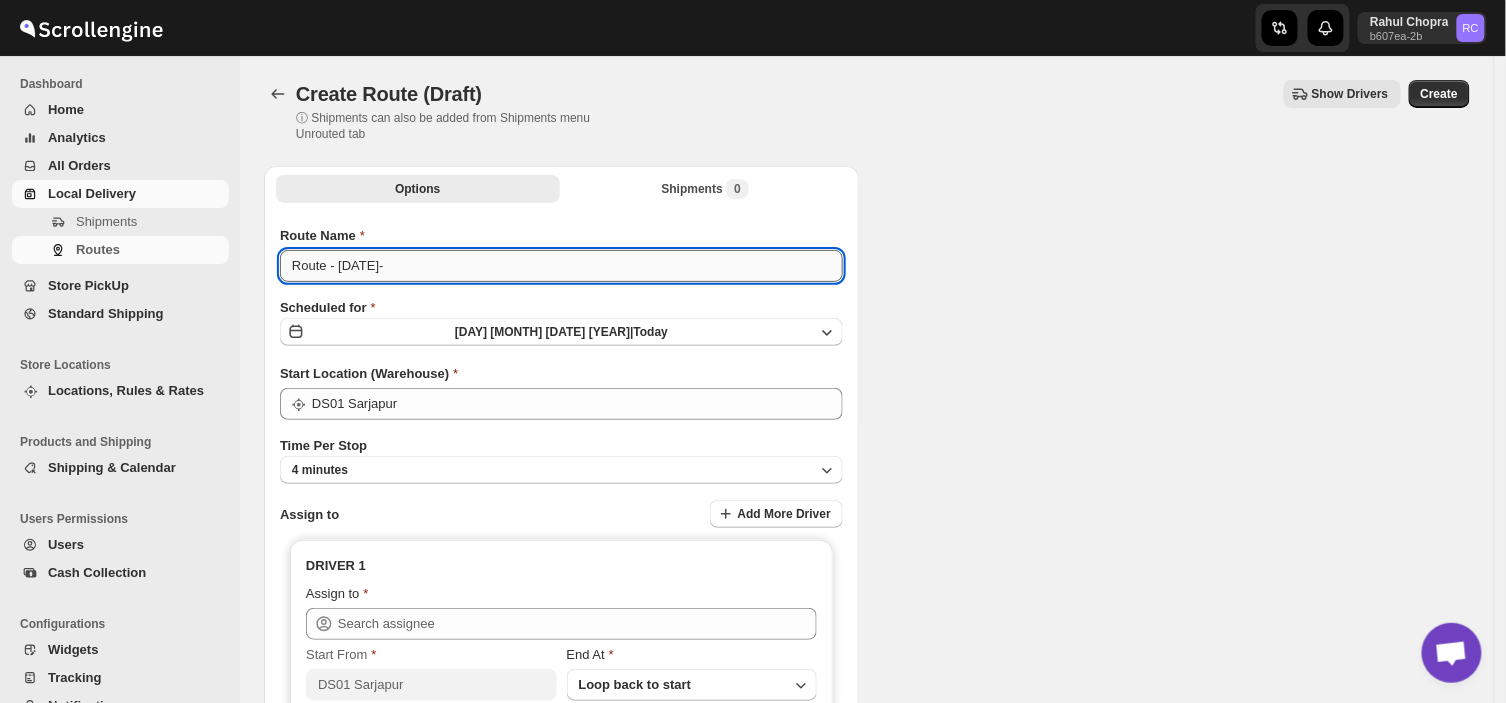 click on "Route - [DATE]-" at bounding box center [561, 266] 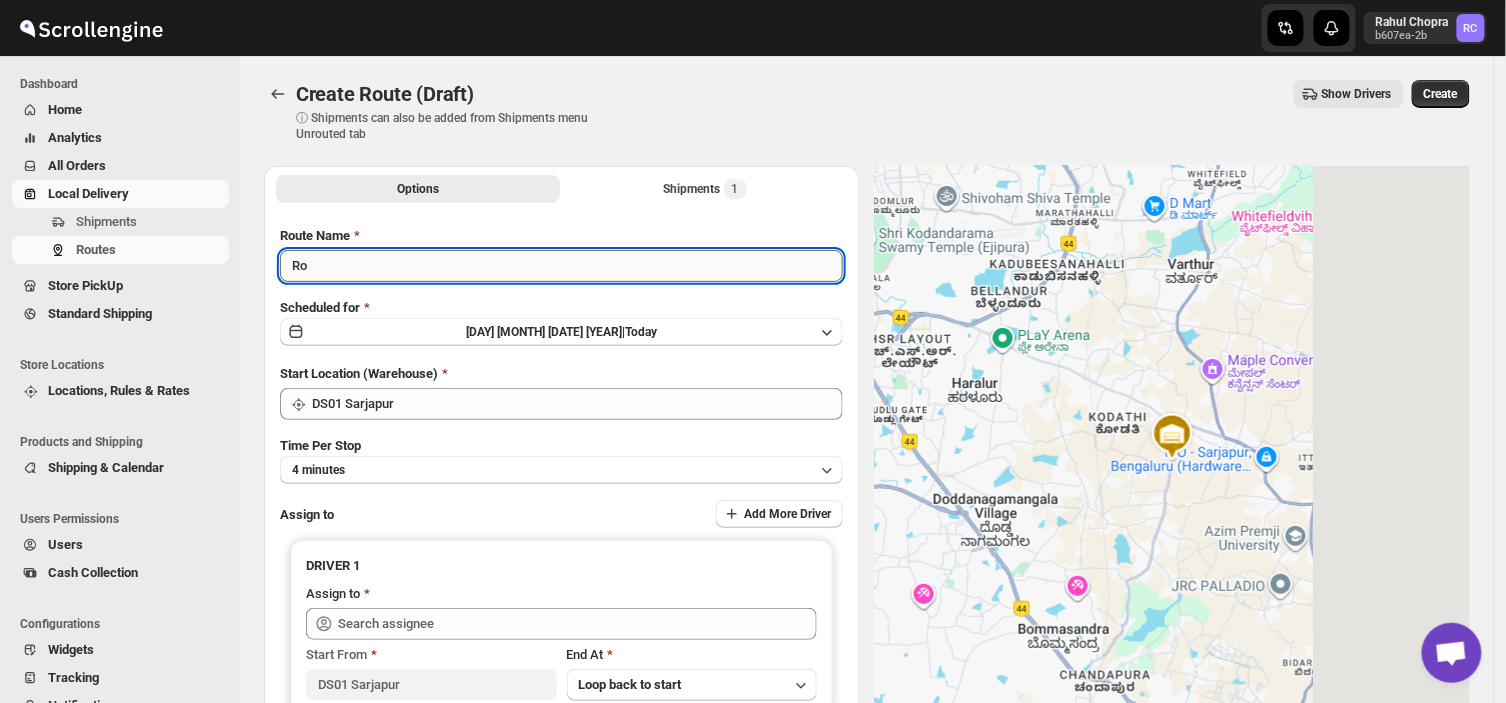 type on "R" 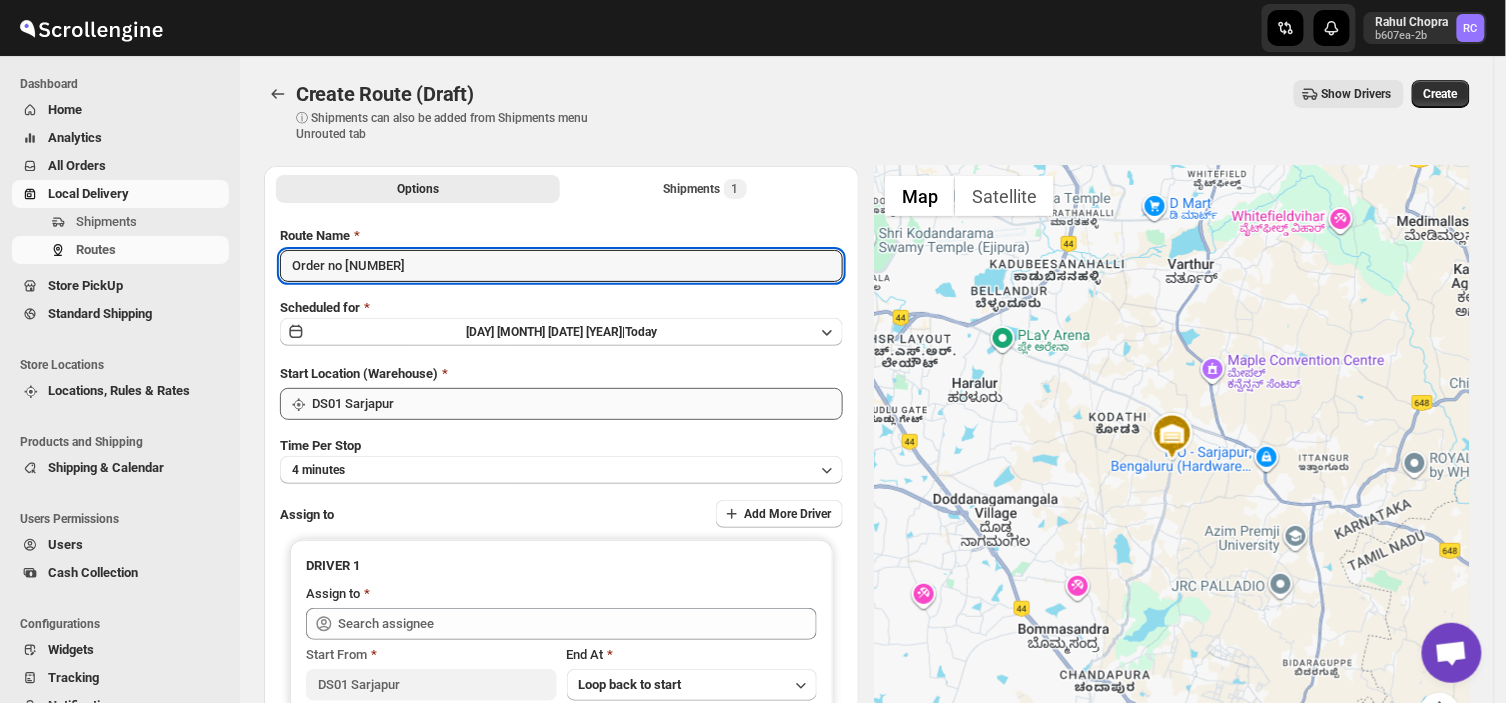 type on "Order no [NUMBER]" 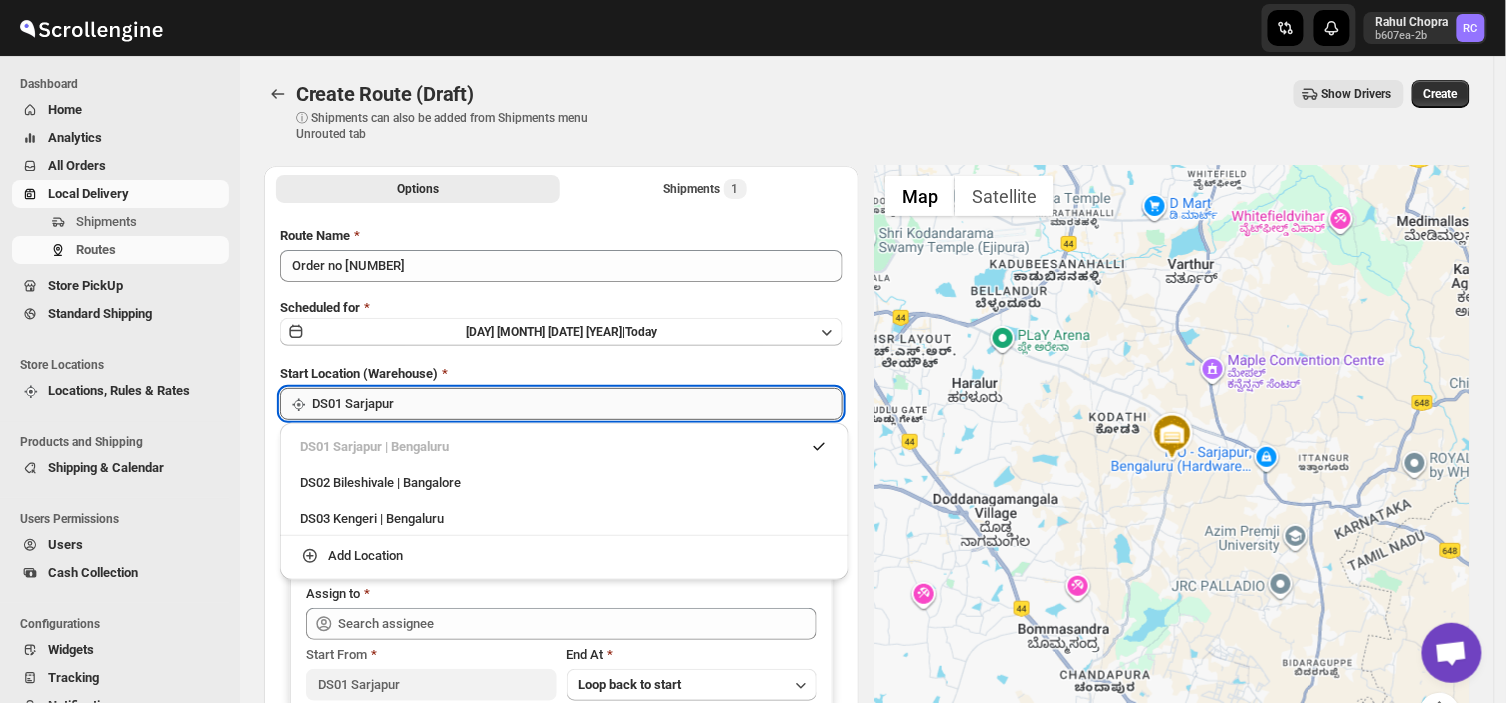 click on "DS01 Sarjapur" at bounding box center [577, 404] 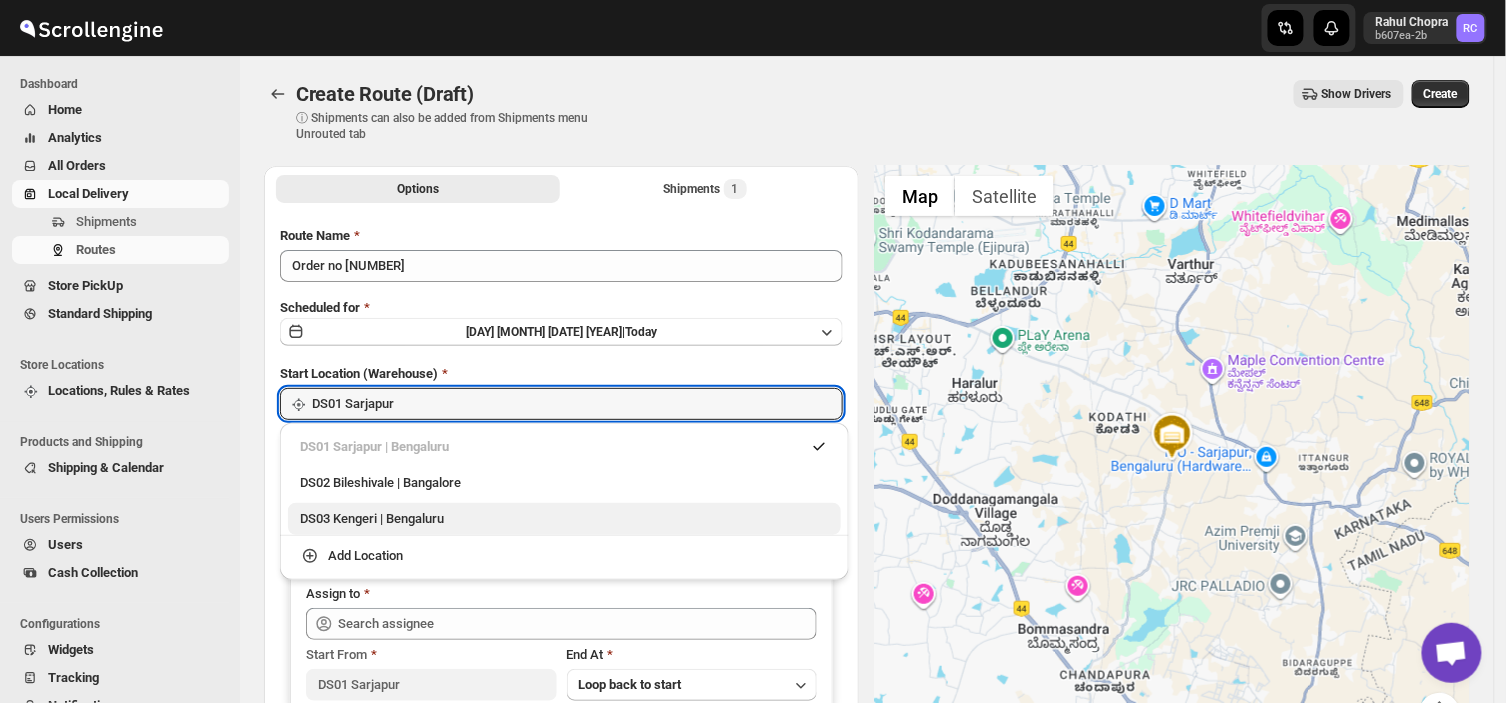 click on "DS03 Kengeri | Bengaluru" at bounding box center (564, 519) 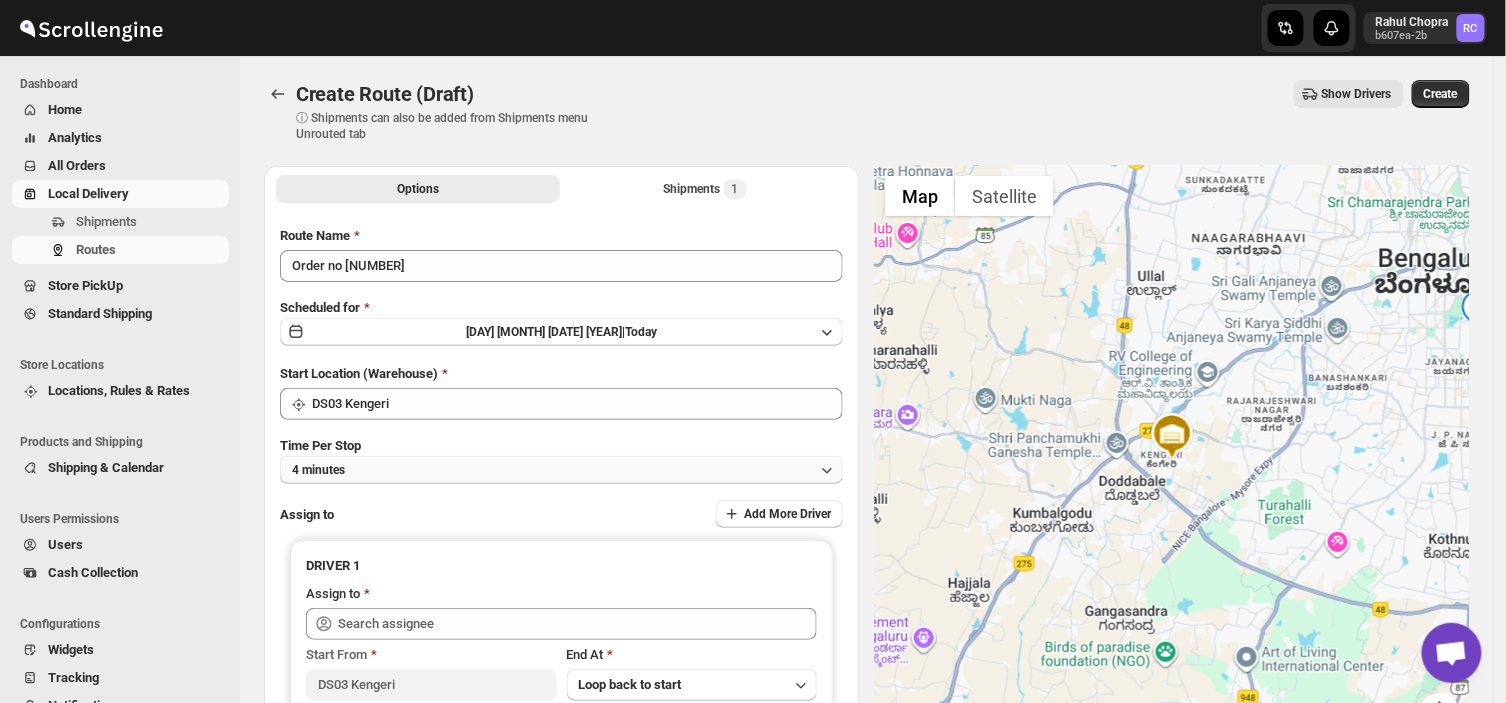 click on "4 minutes" at bounding box center [561, 470] 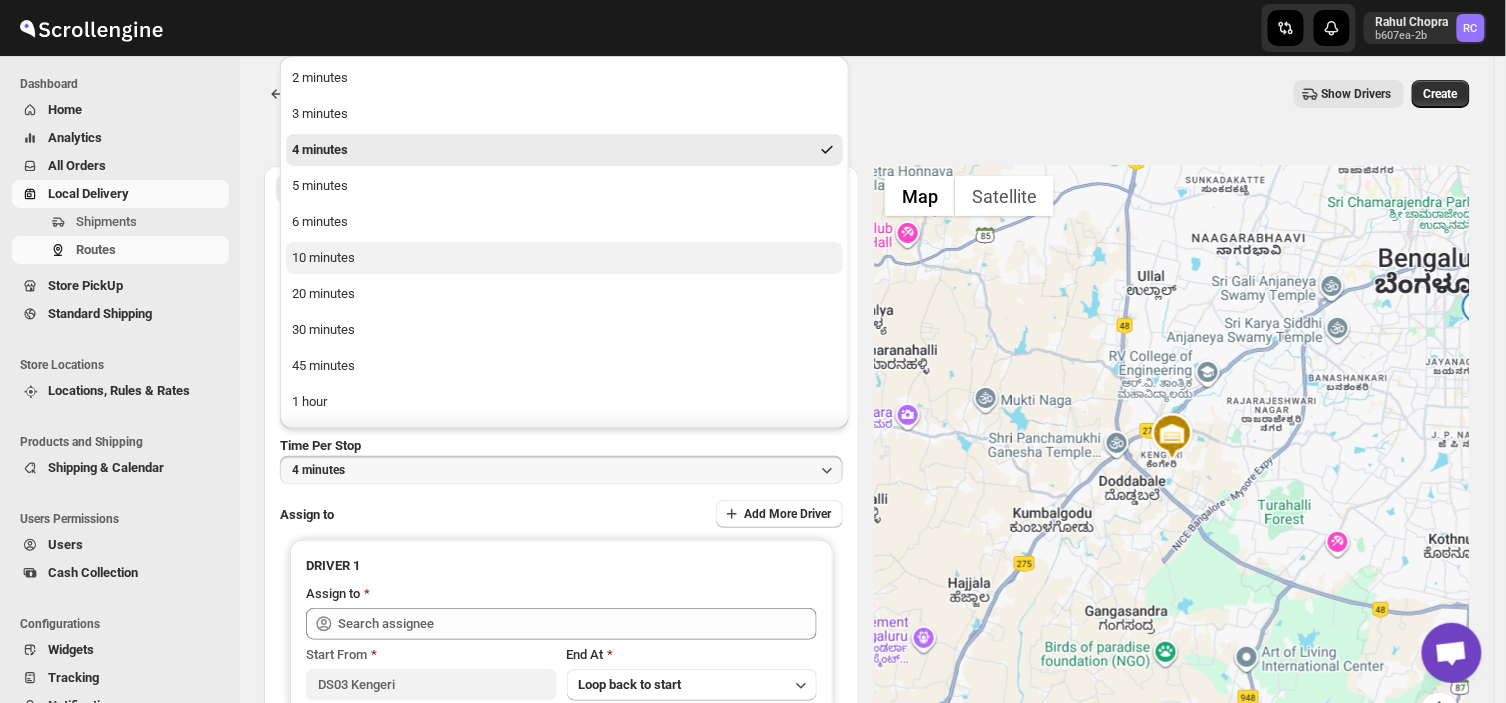 click on "10 minutes" at bounding box center (564, 258) 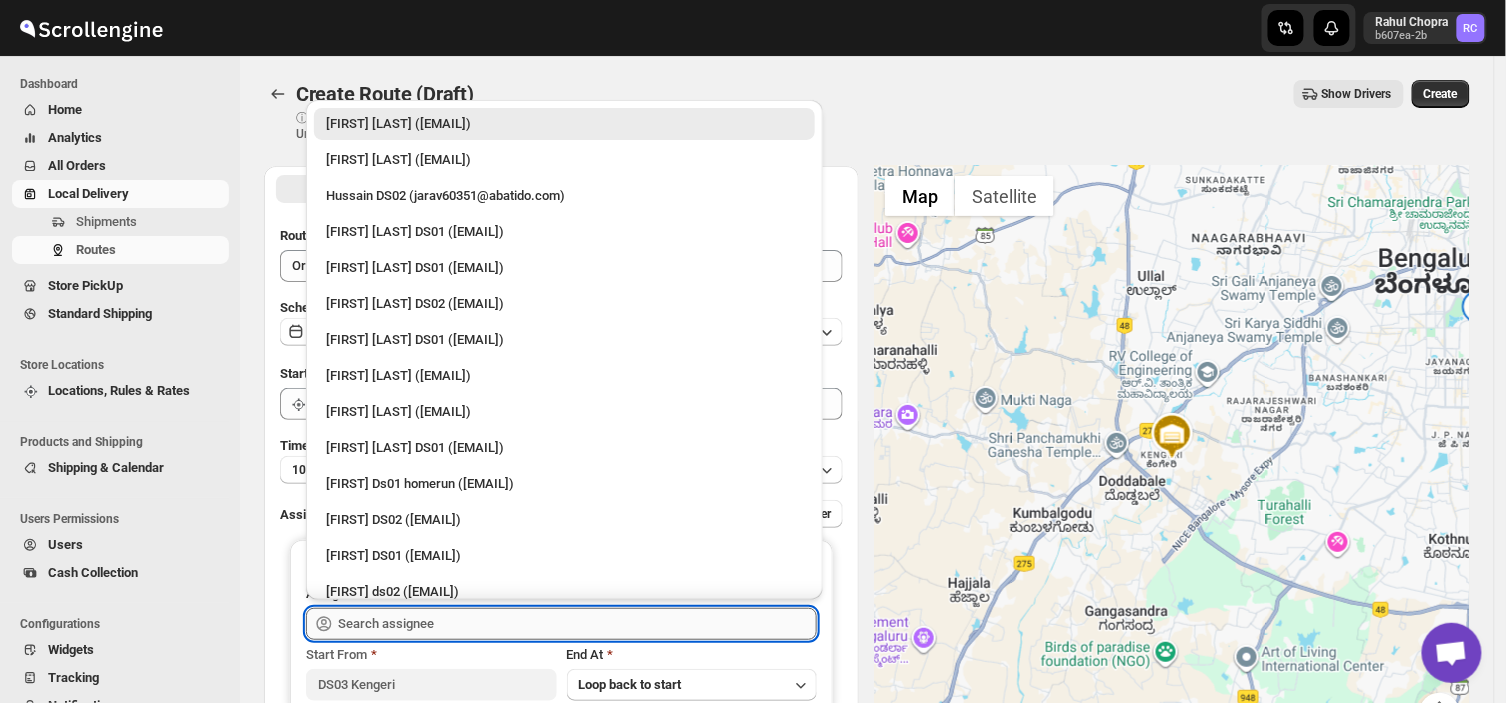 click at bounding box center (577, 624) 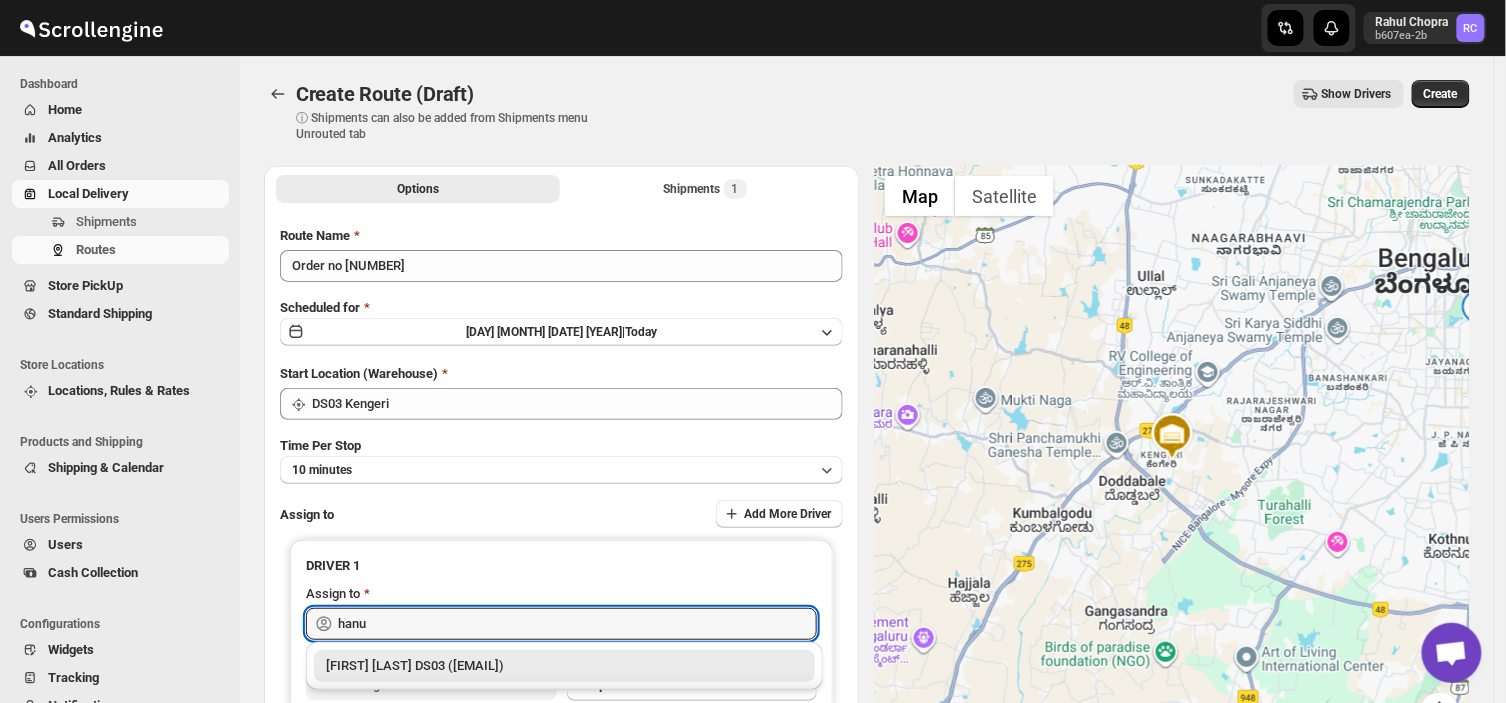 click on "[FIRST] [LAST] DS03 ([EMAIL])" at bounding box center (564, 666) 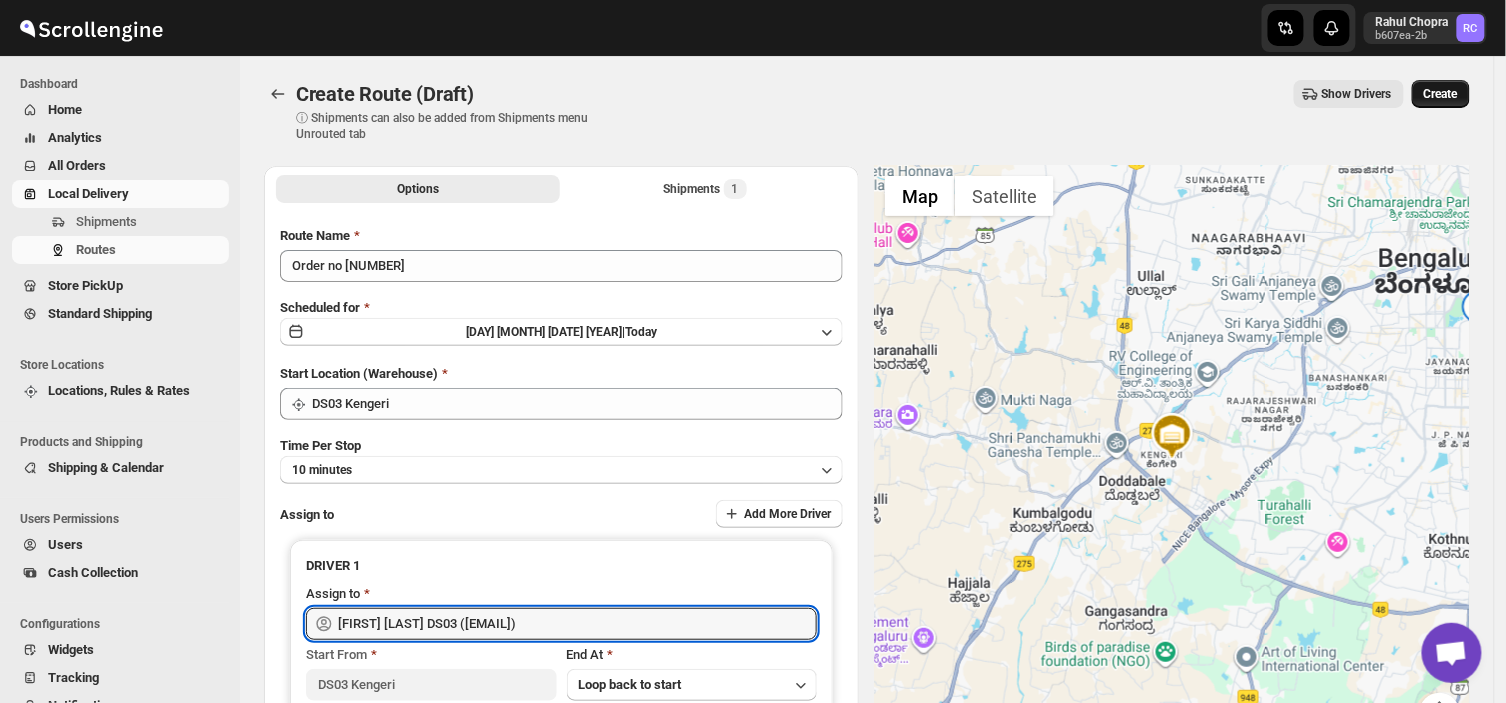 type on "[FIRST] [LAST] DS03 ([EMAIL])" 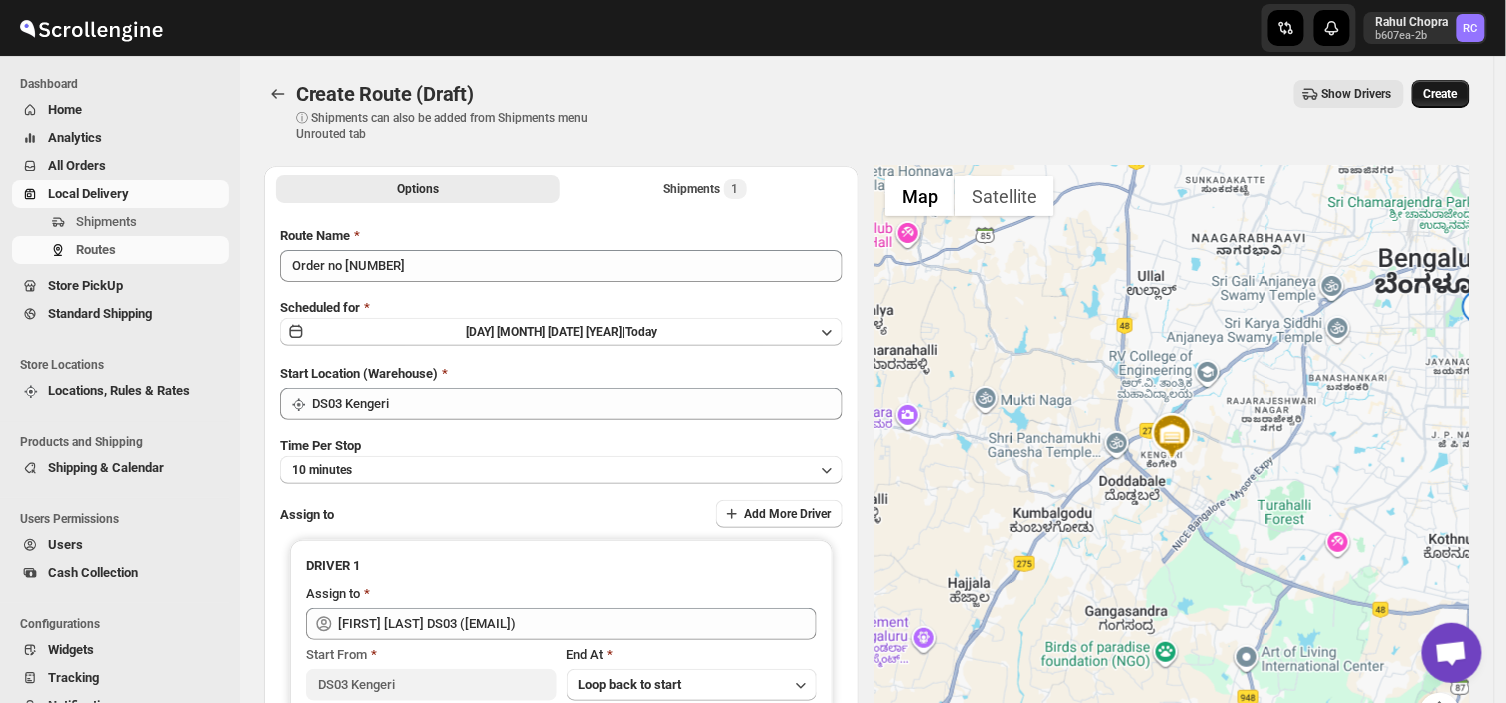 click on "Create" at bounding box center [1441, 94] 